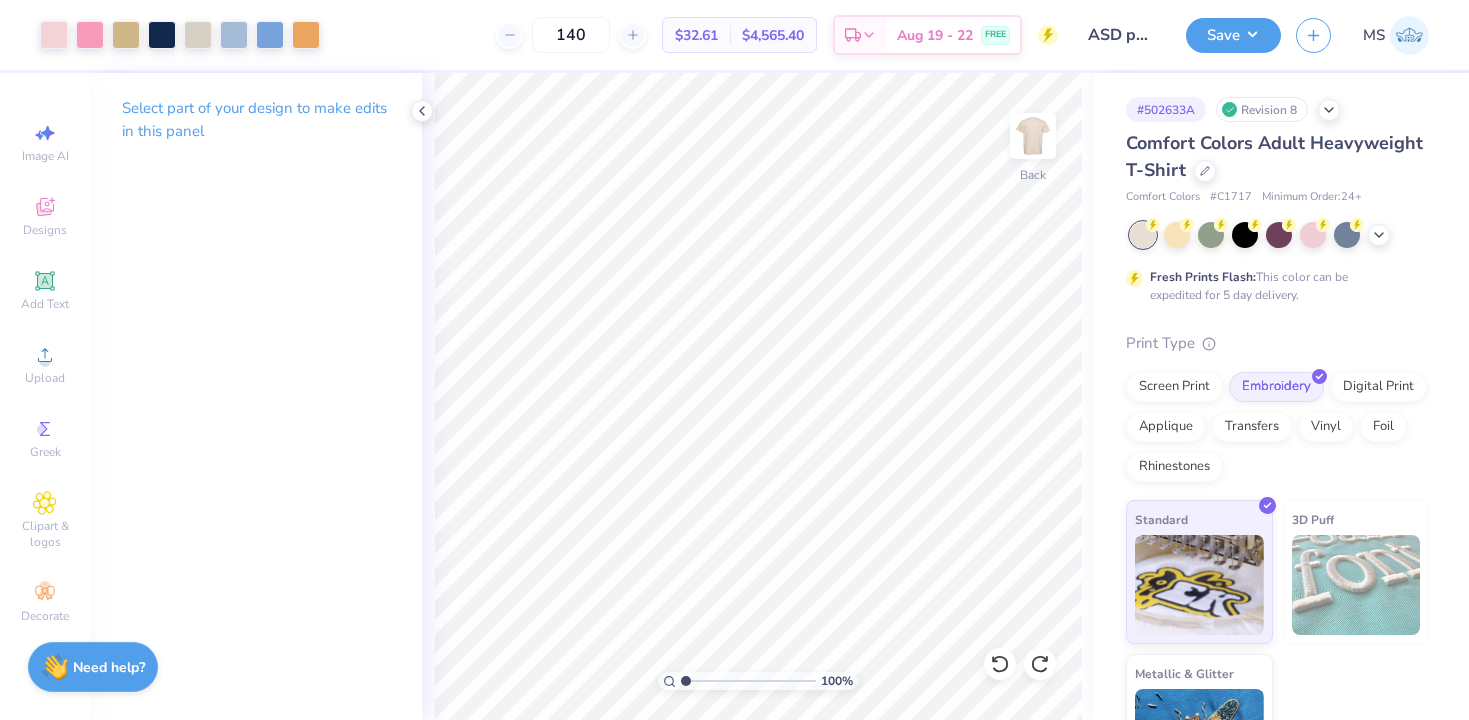 scroll, scrollTop: 0, scrollLeft: 0, axis: both 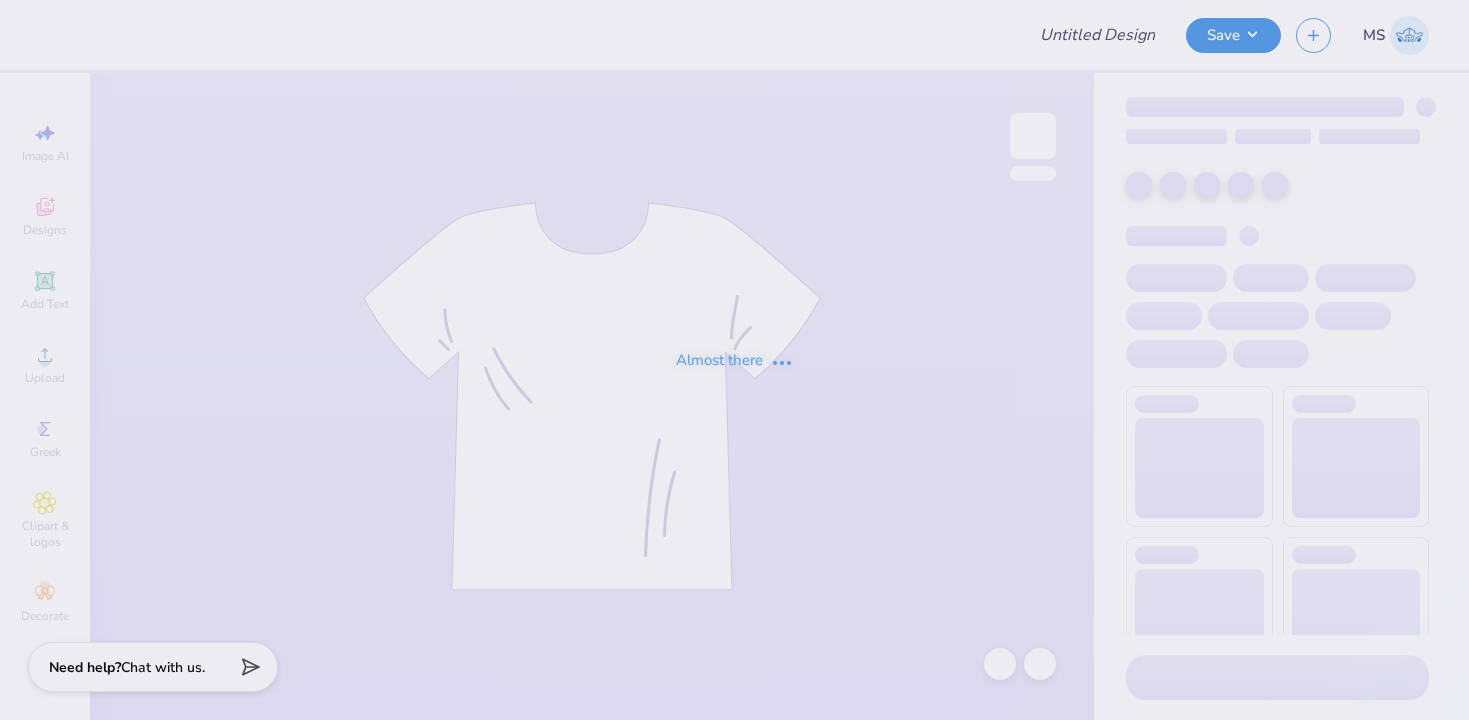 type on "ASD patch shirt" 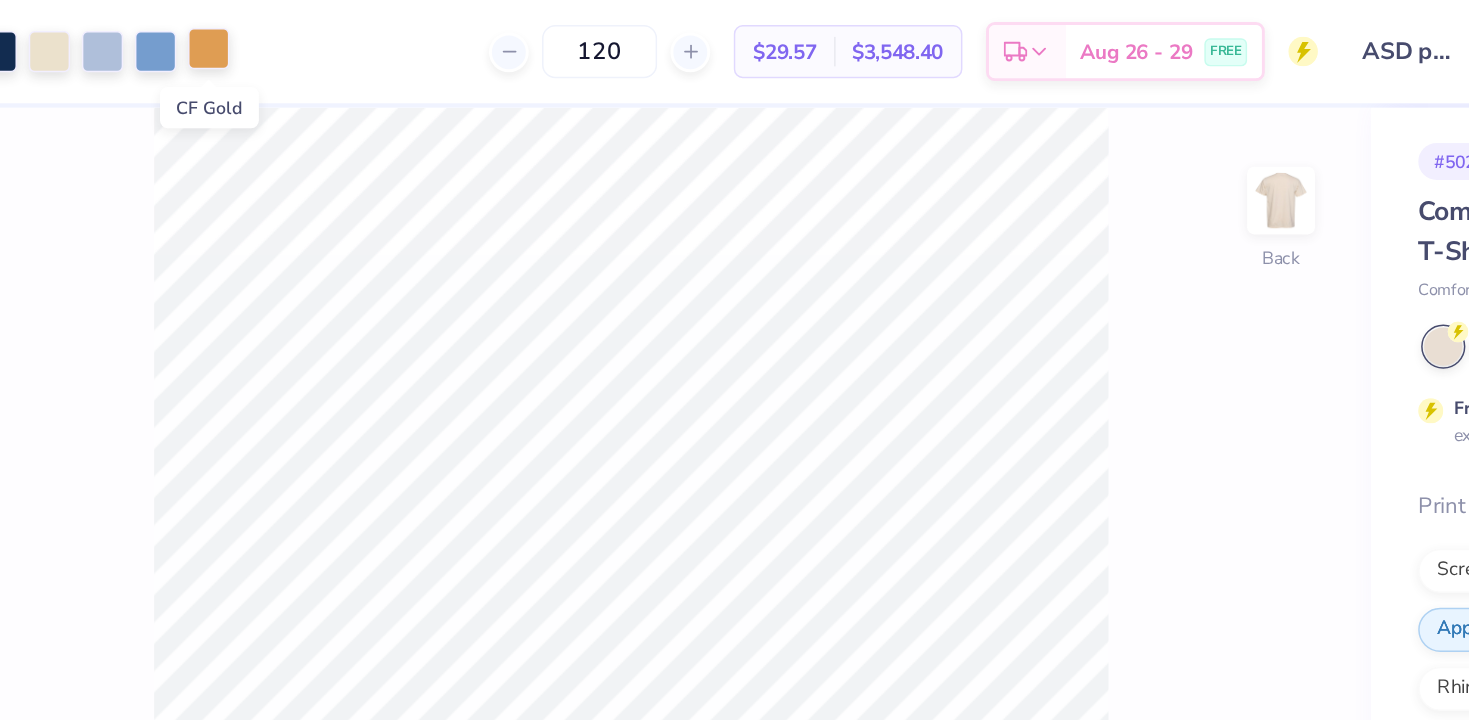 click at bounding box center (306, 33) 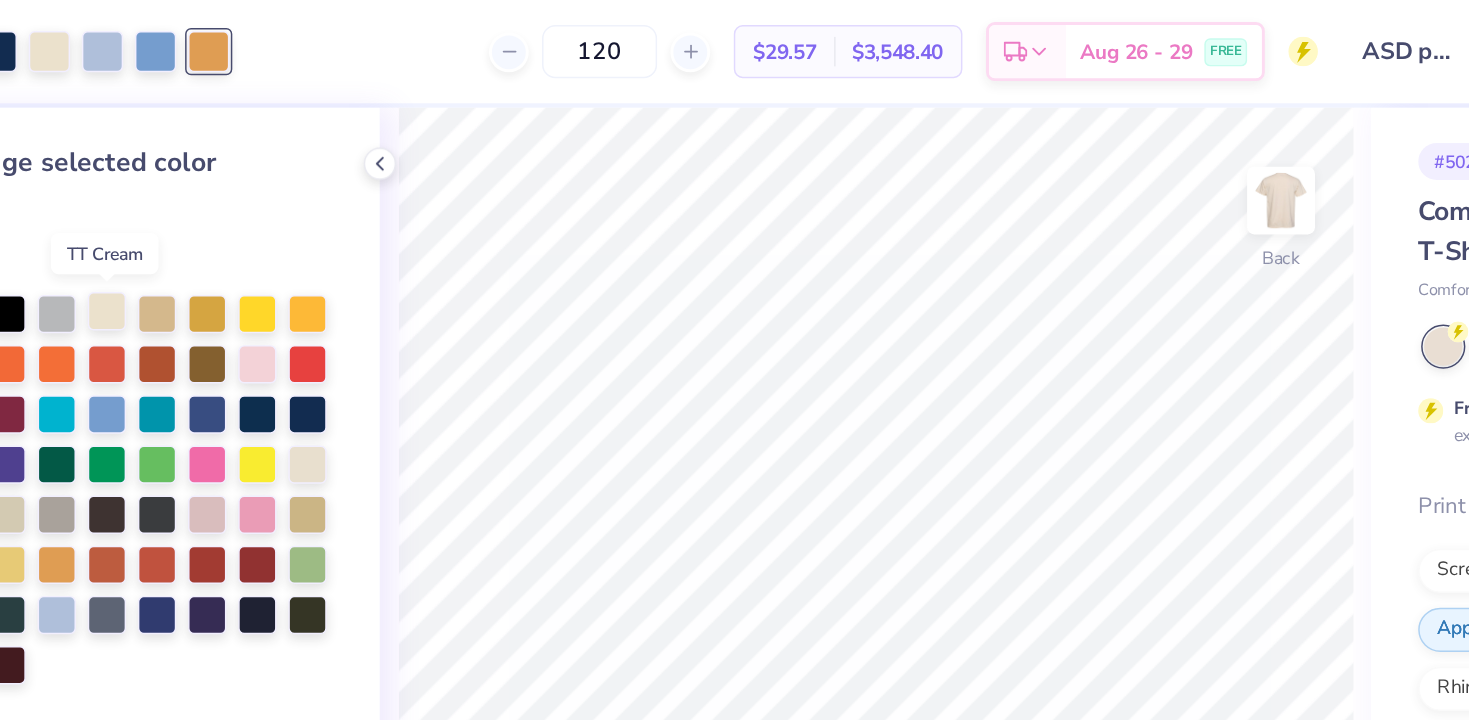 click at bounding box center (237, 211) 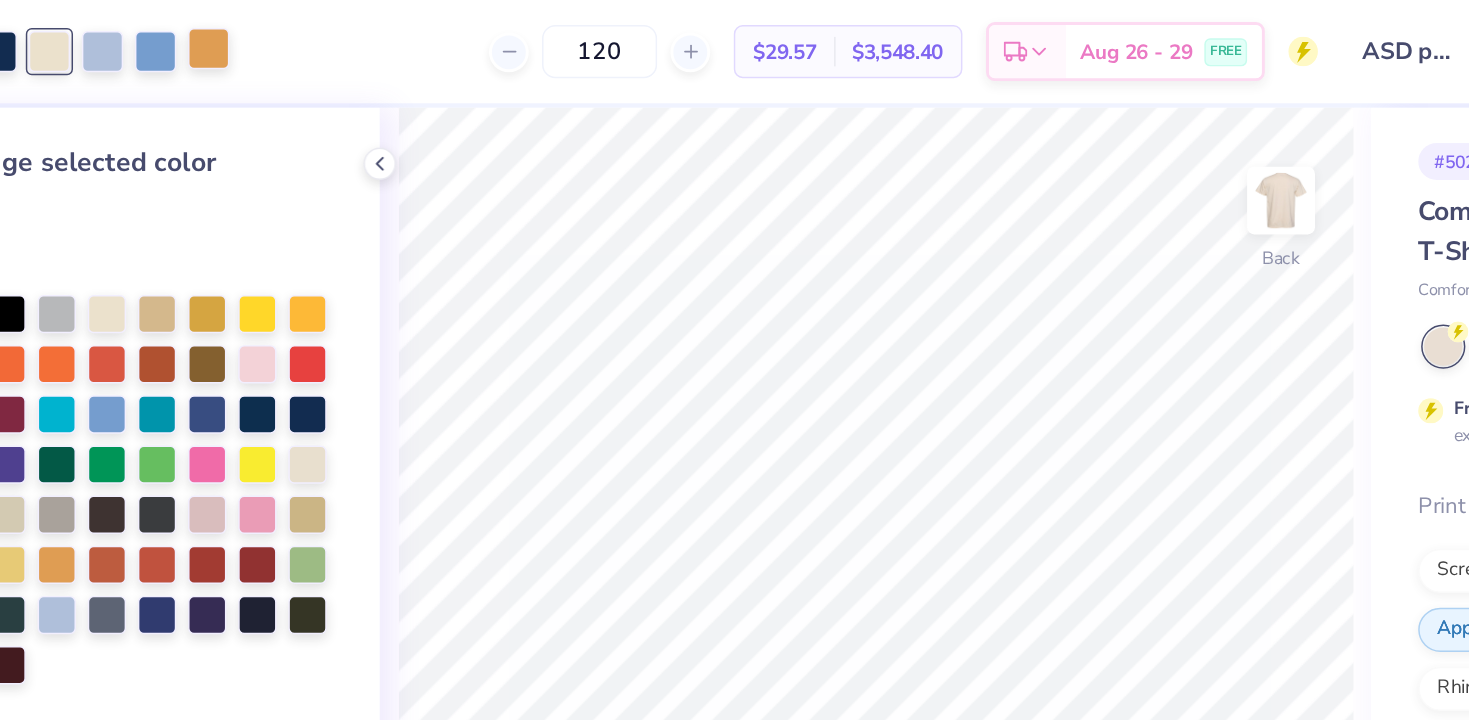 click at bounding box center (306, 33) 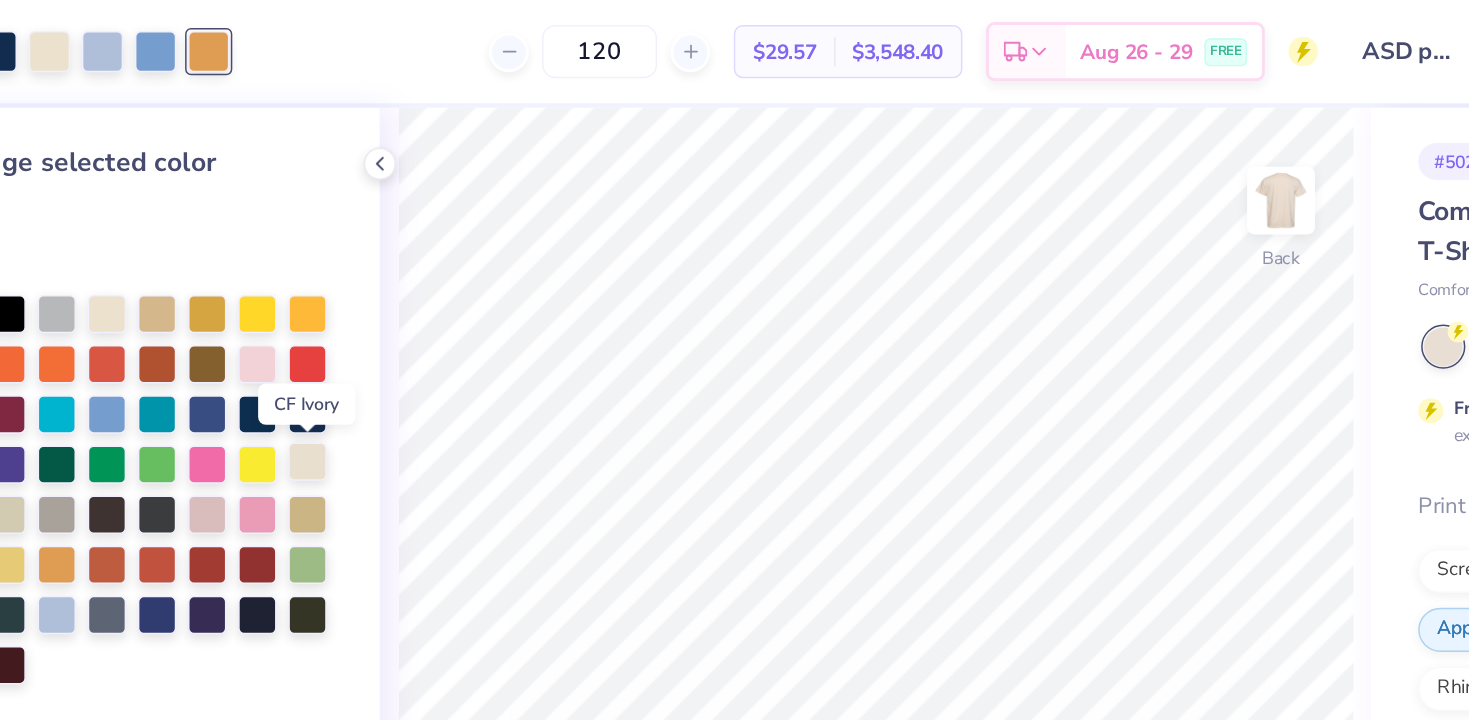 click at bounding box center [373, 313] 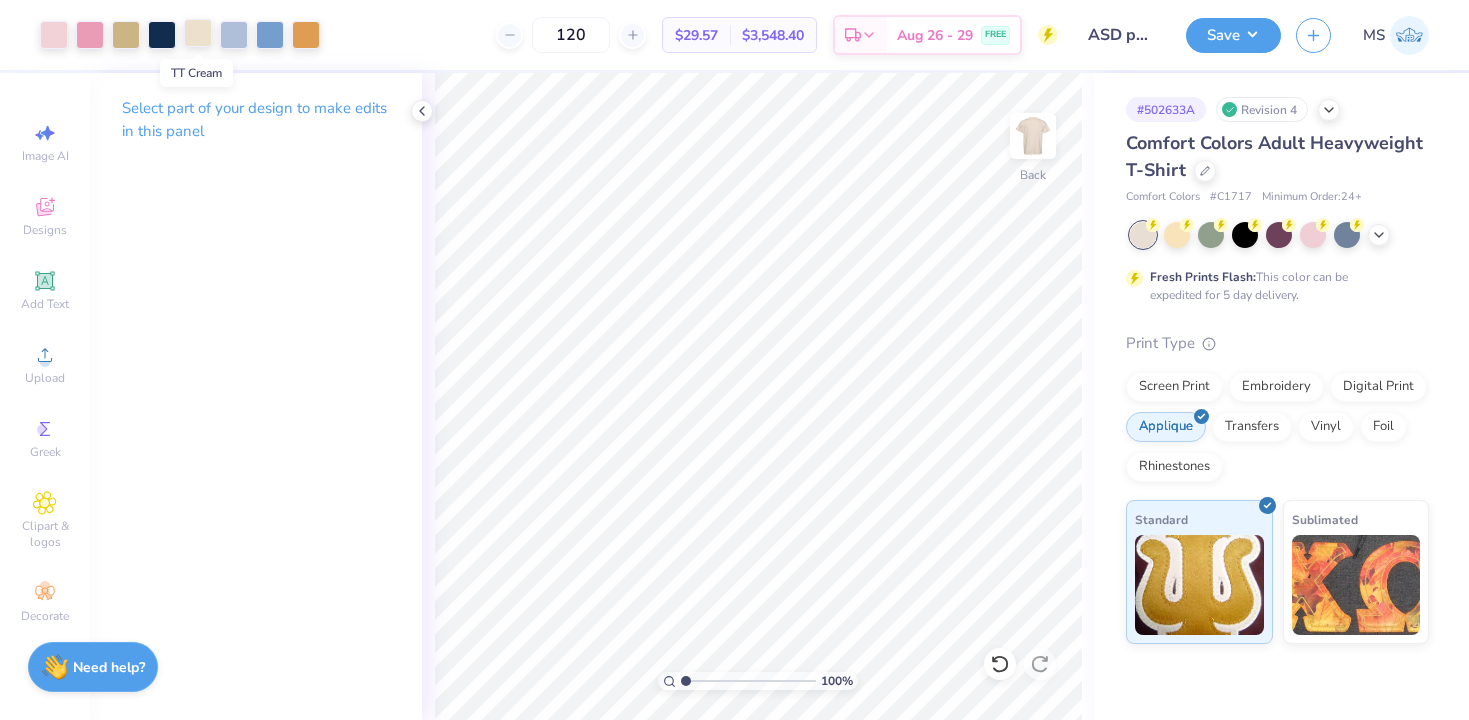 click at bounding box center (198, 33) 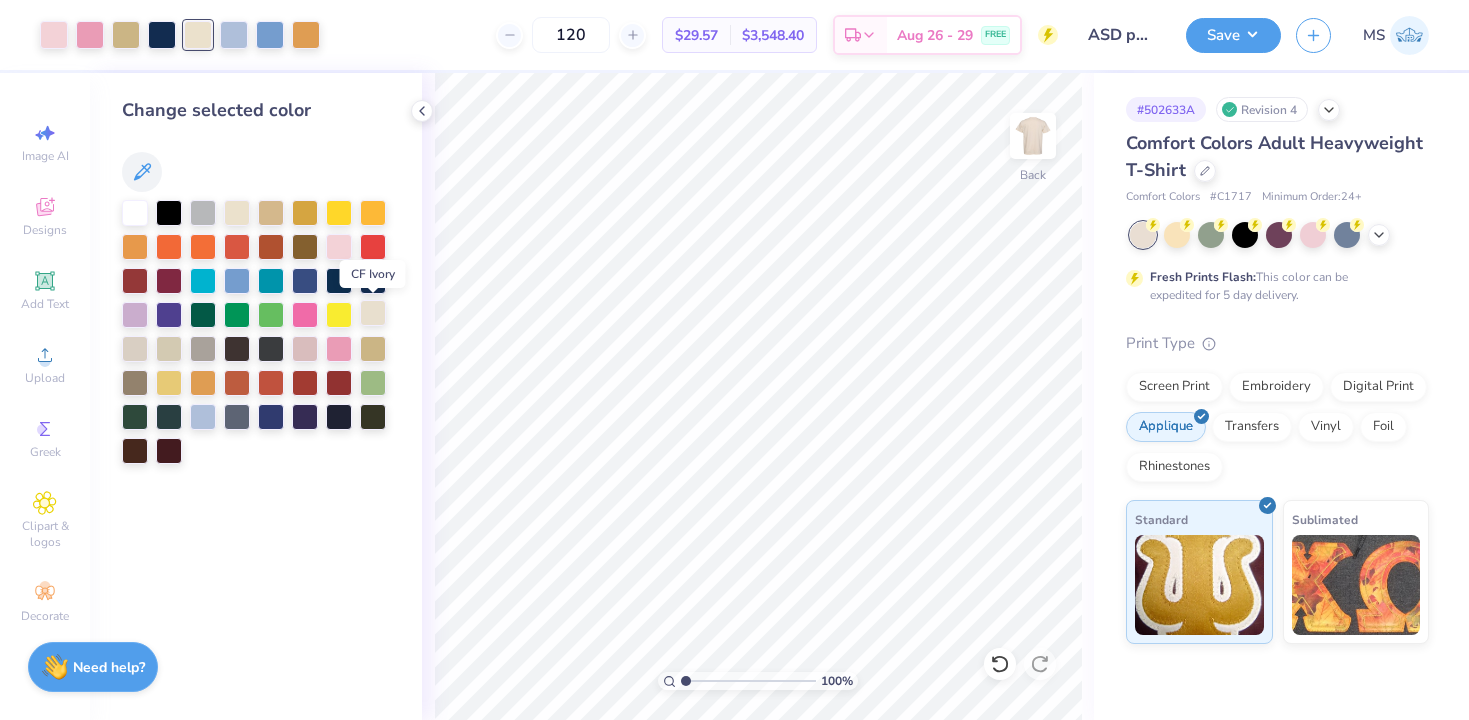click at bounding box center [373, 313] 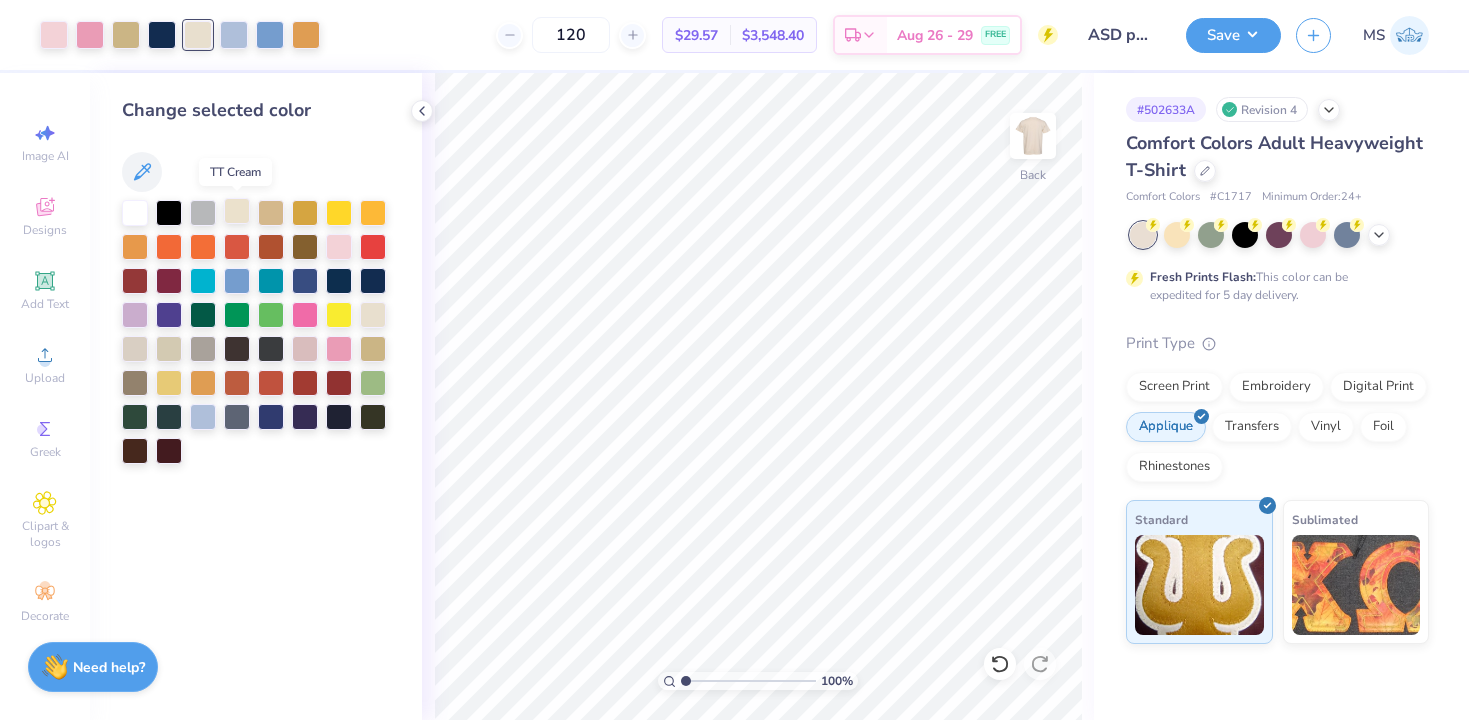 click at bounding box center [237, 211] 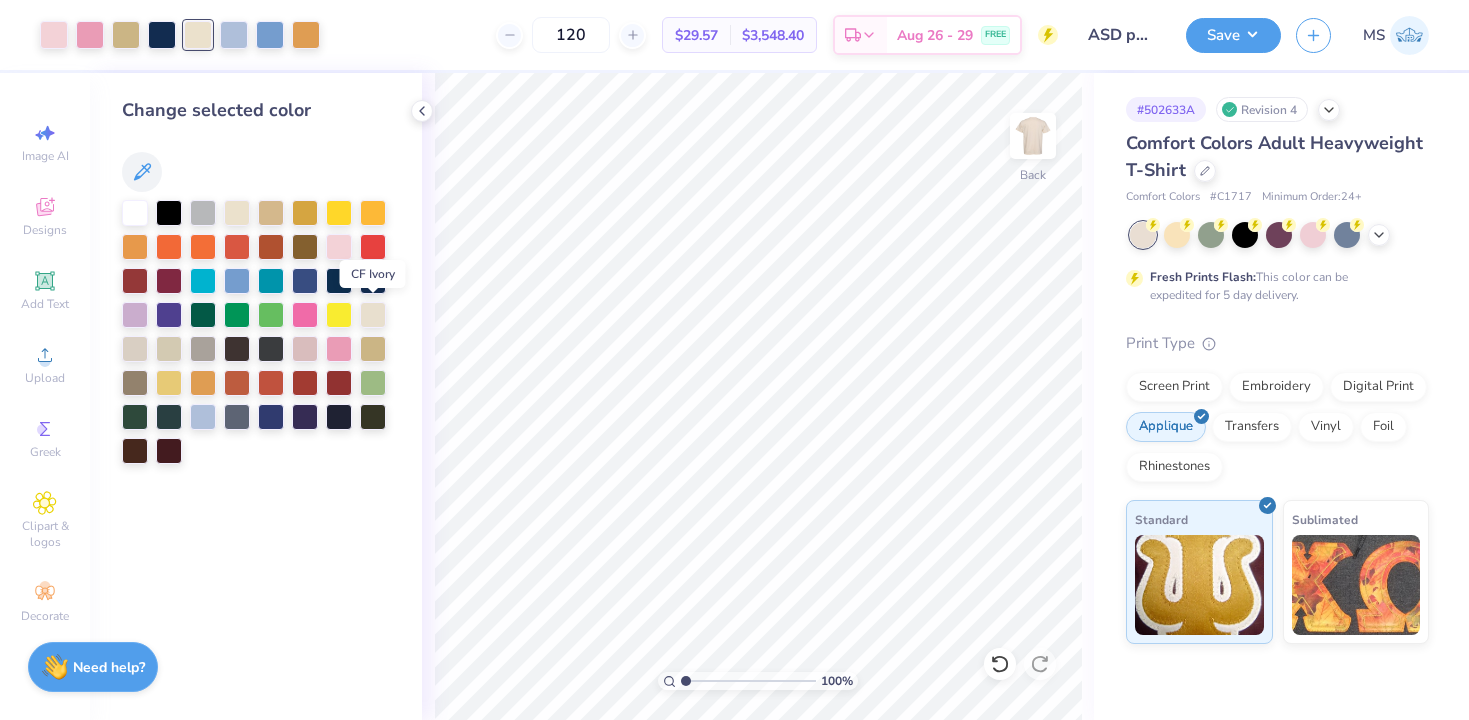 click at bounding box center [373, 315] 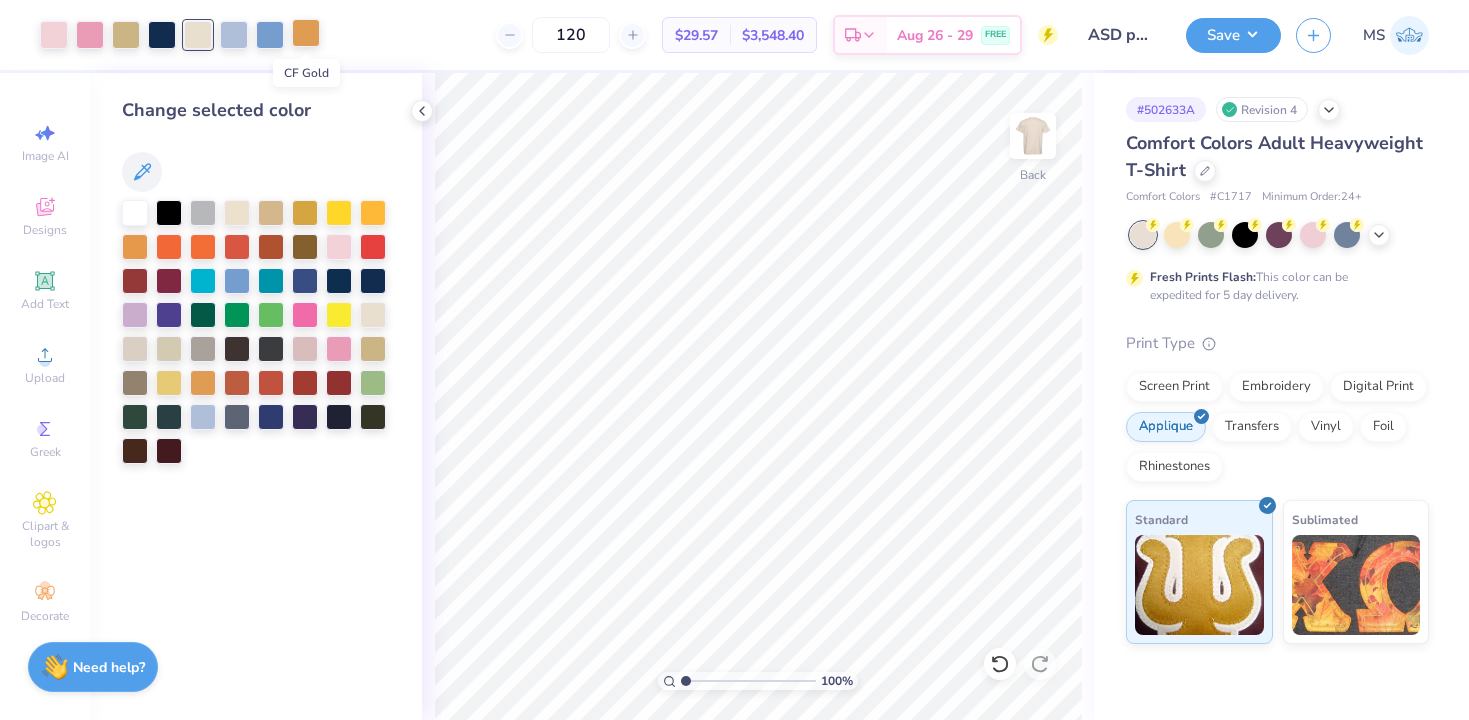 click at bounding box center (306, 33) 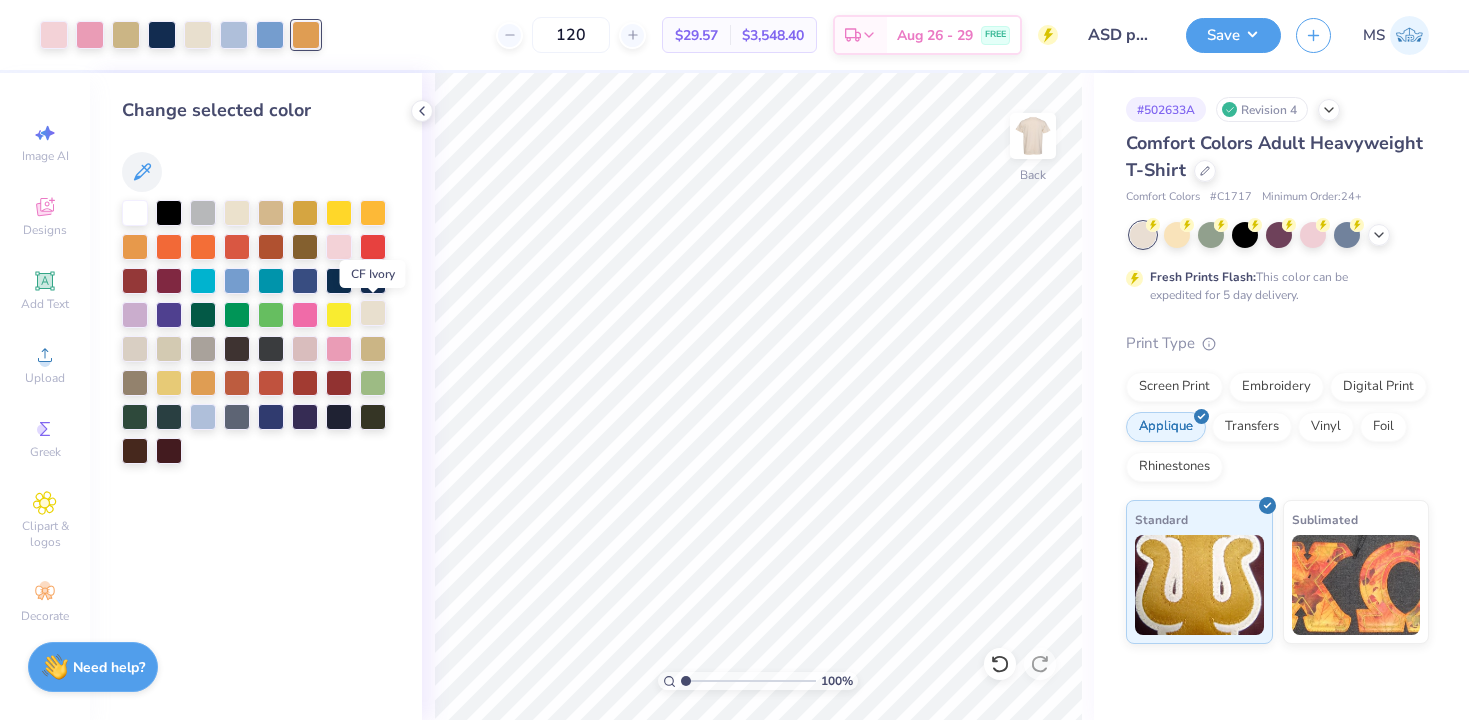 click at bounding box center (373, 313) 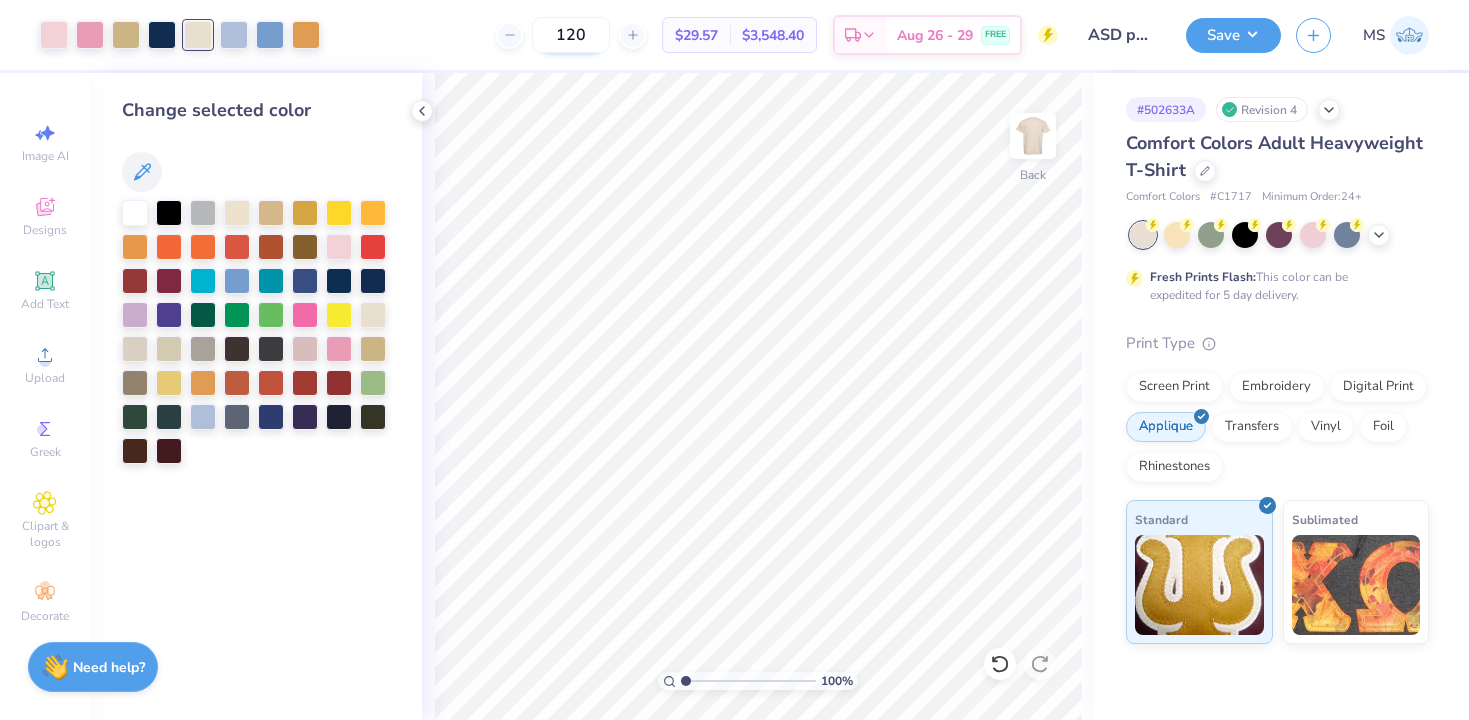 click on "120" at bounding box center (571, 35) 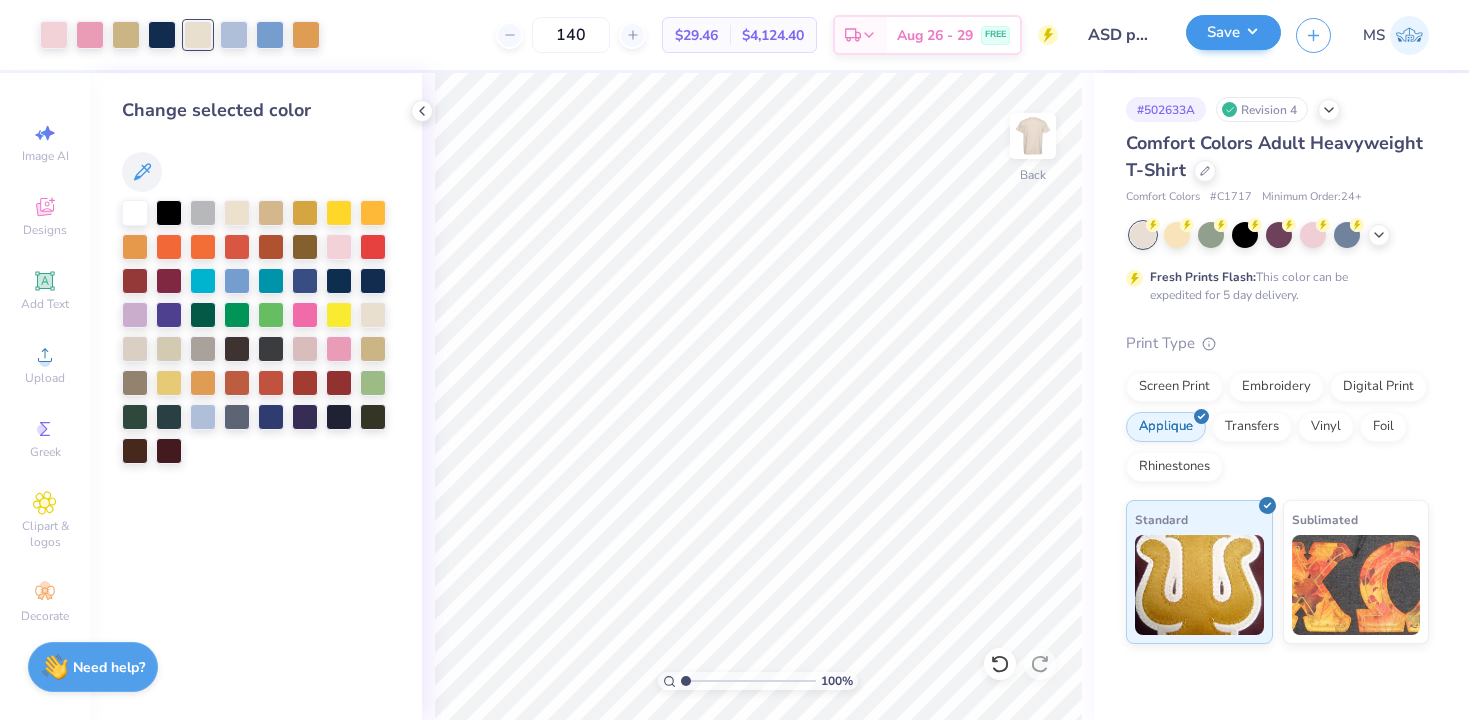 type on "140" 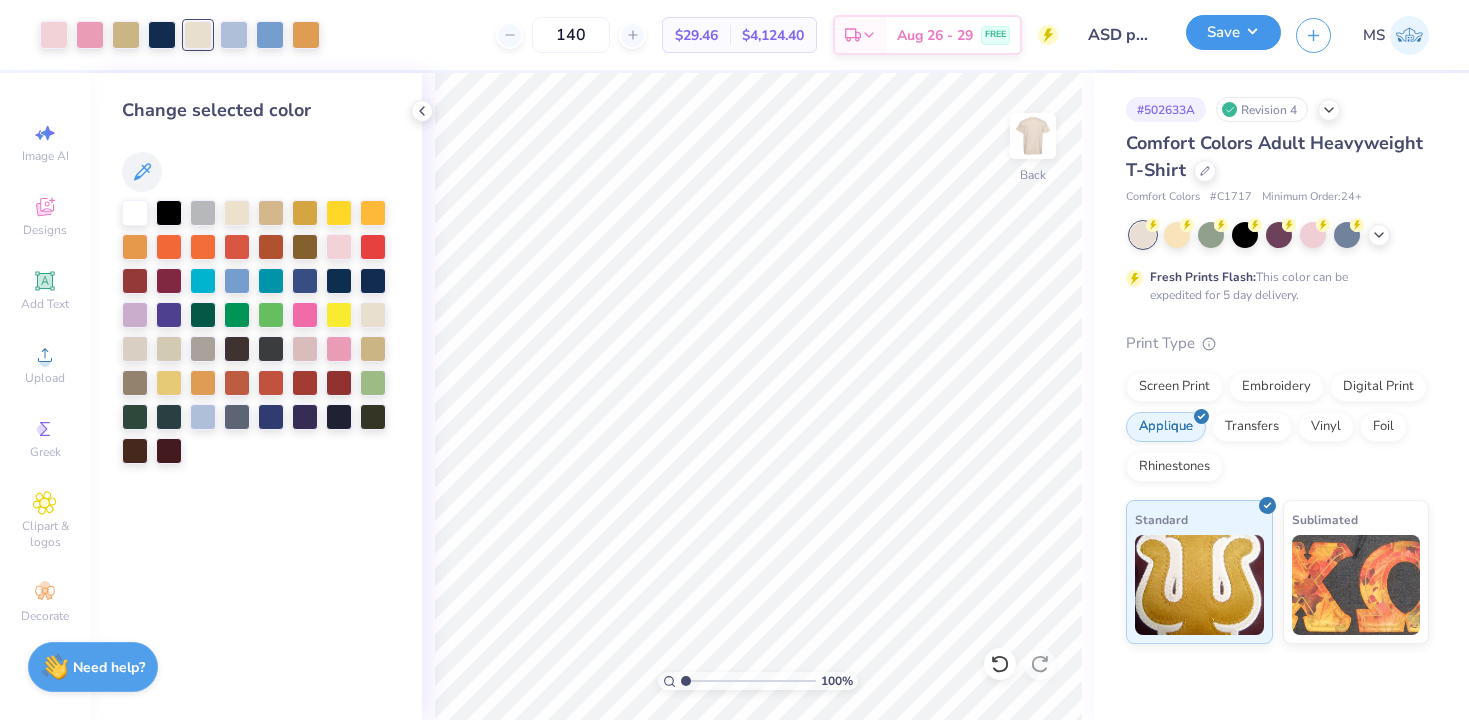 click on "Save" at bounding box center [1233, 32] 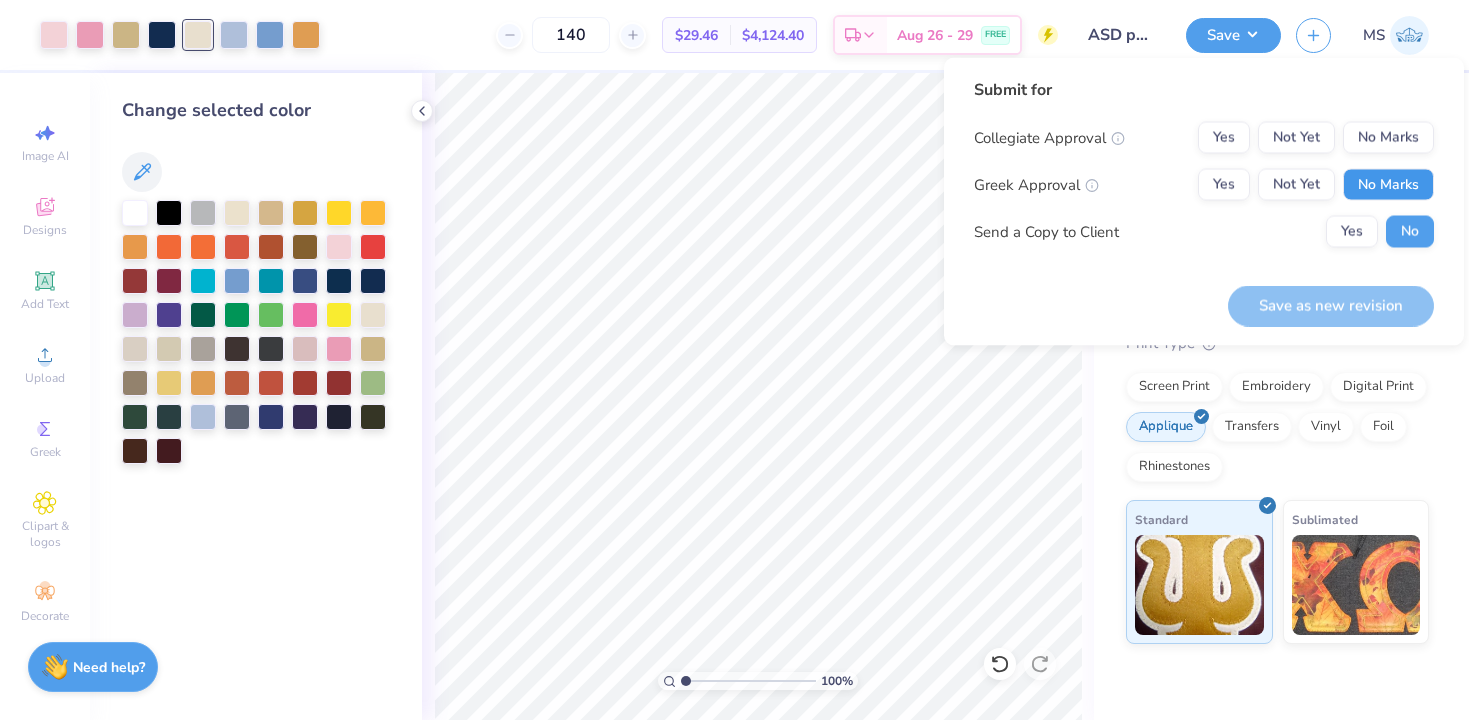 click on "No Marks" at bounding box center [1388, 185] 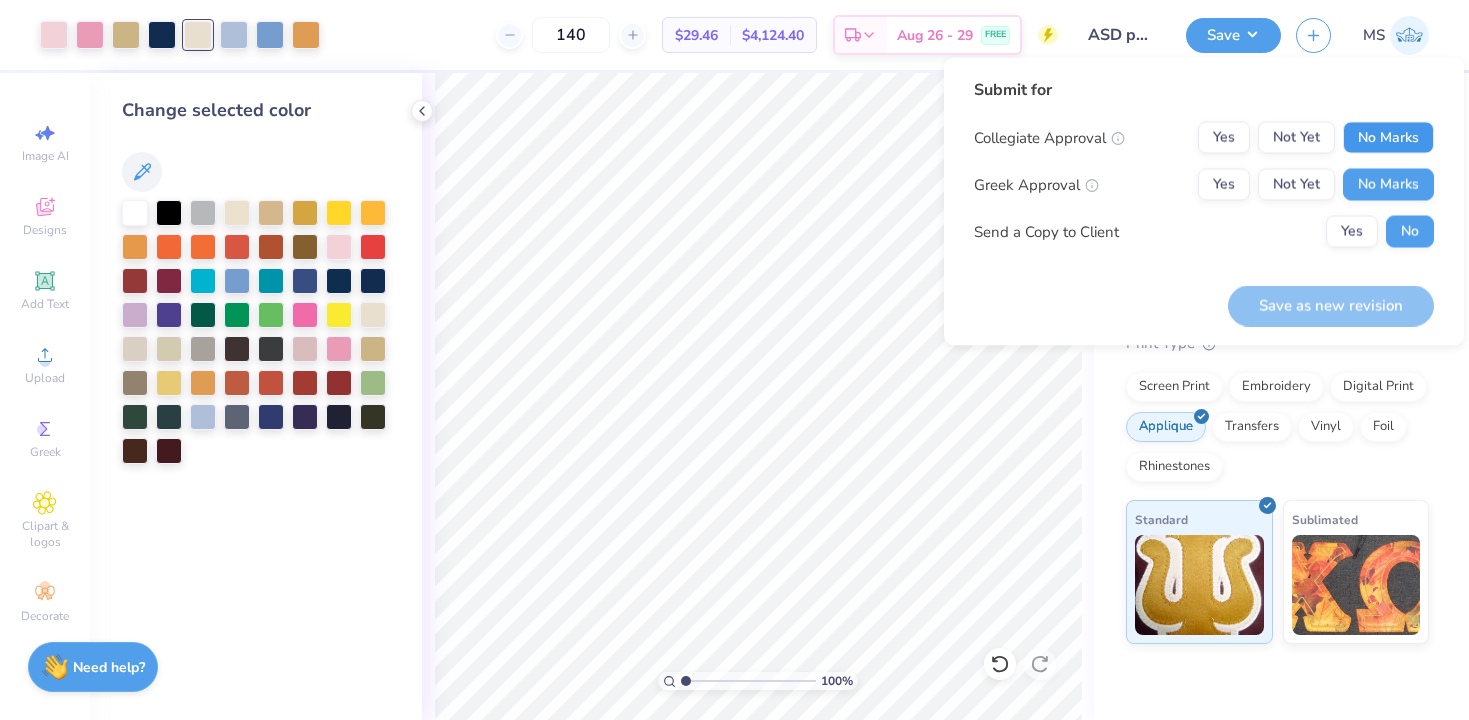 click on "No Marks" at bounding box center [1388, 138] 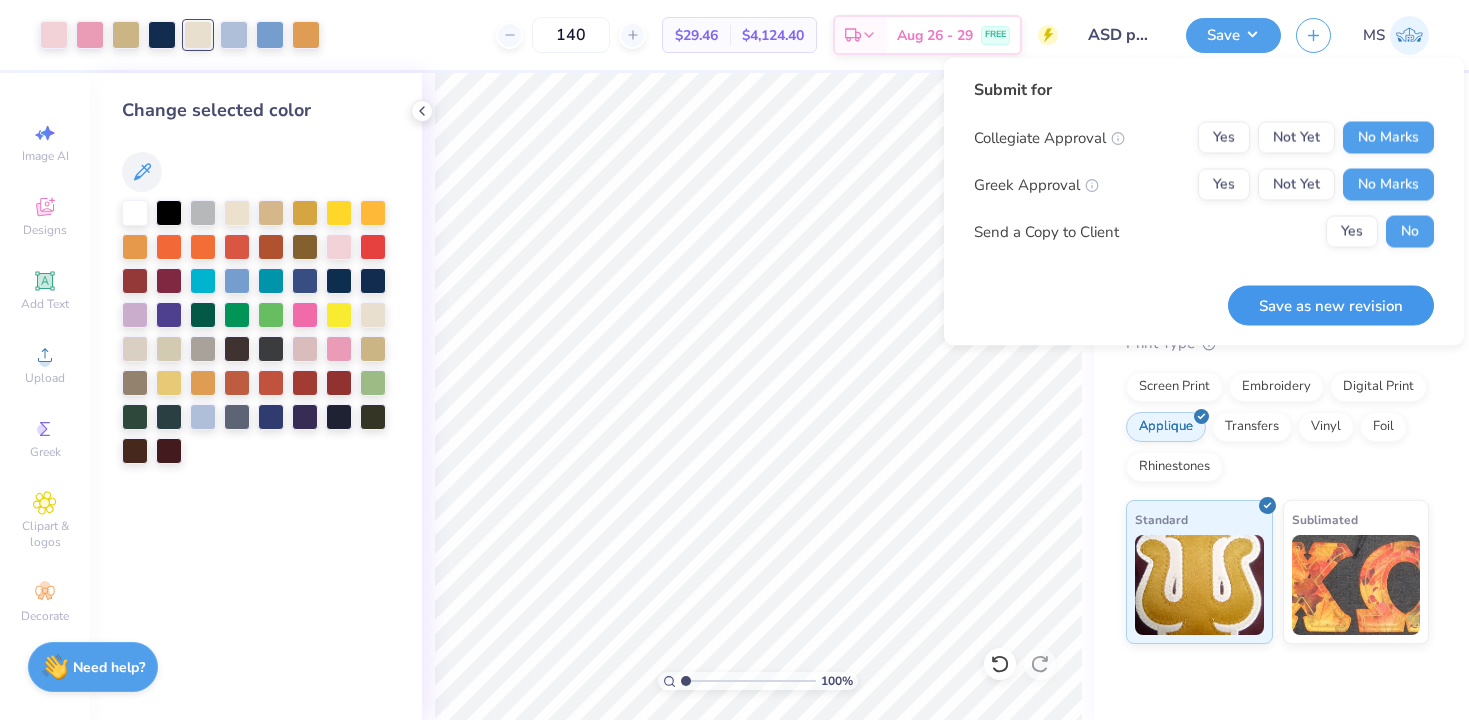click on "Save as new revision" at bounding box center (1331, 305) 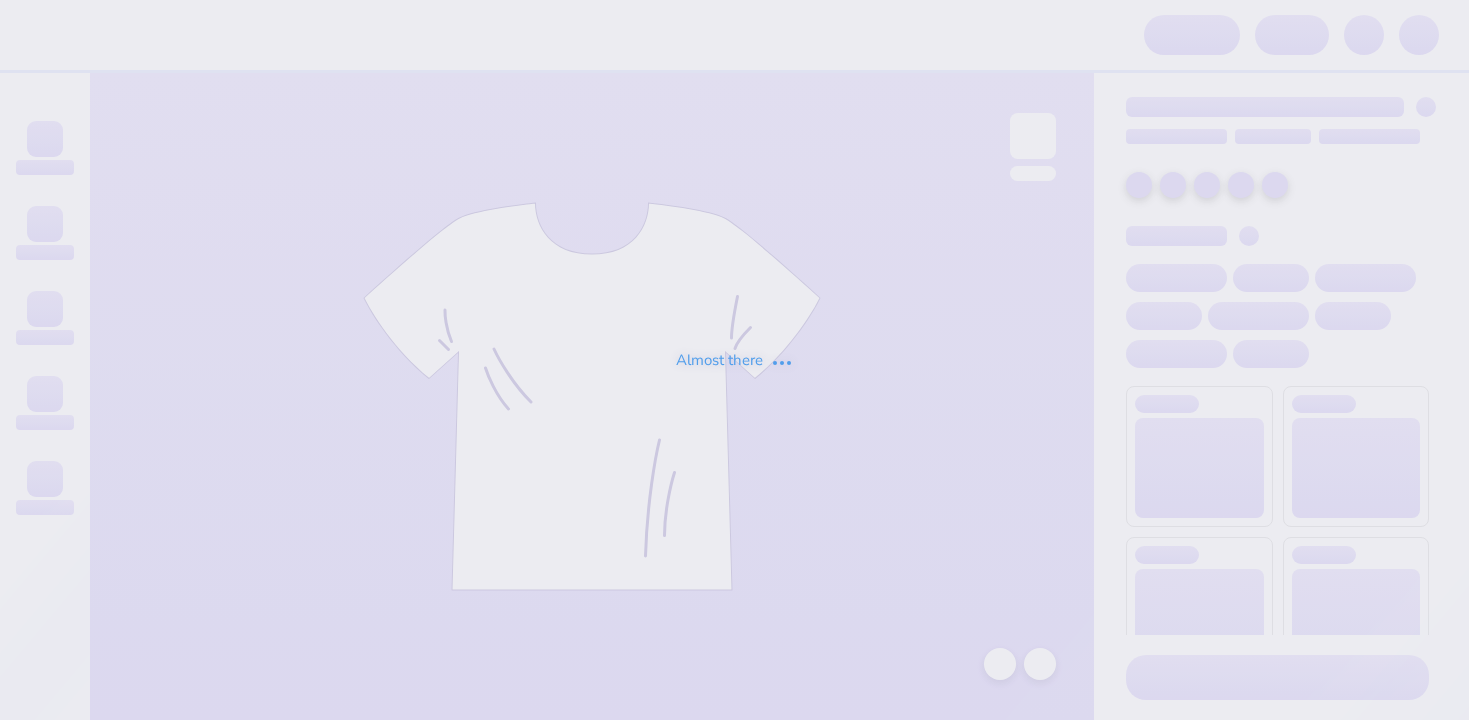 scroll, scrollTop: 0, scrollLeft: 0, axis: both 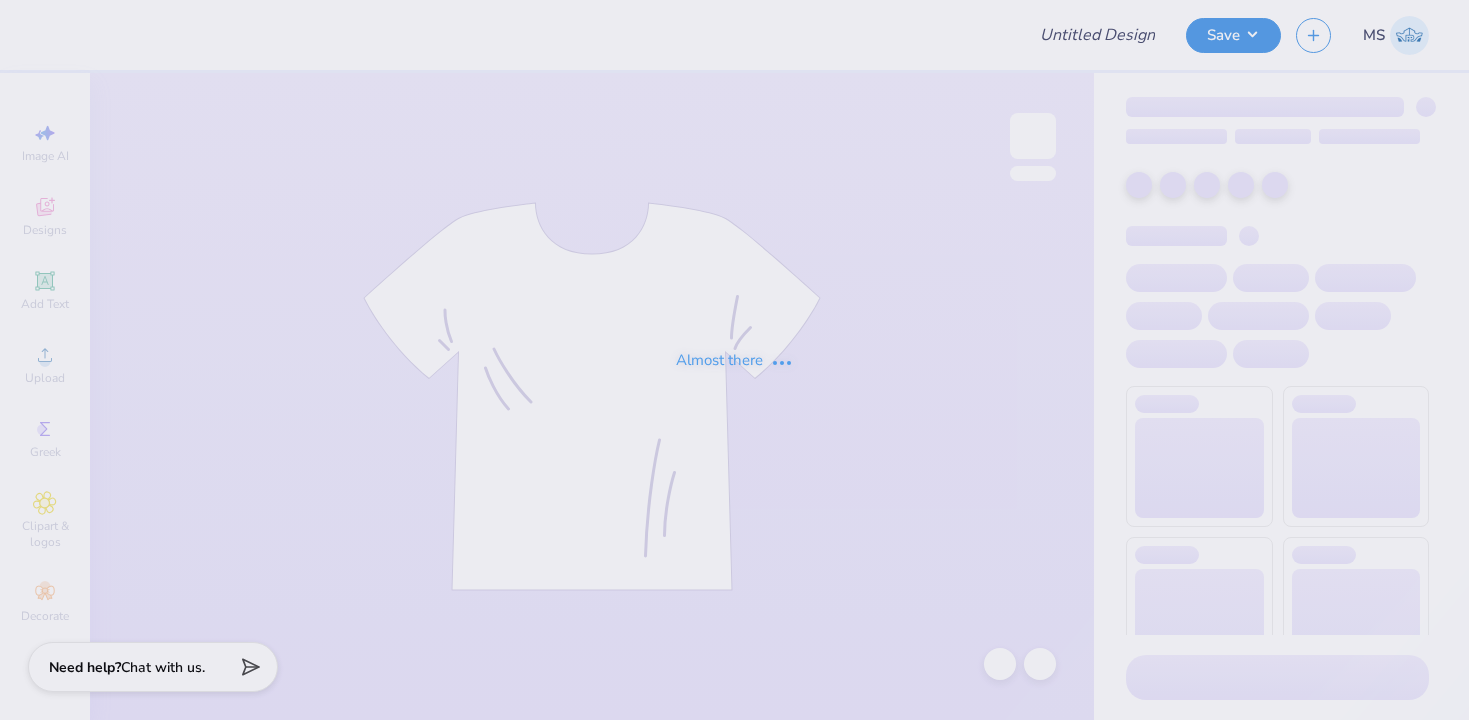 type on "ASD patch shirt" 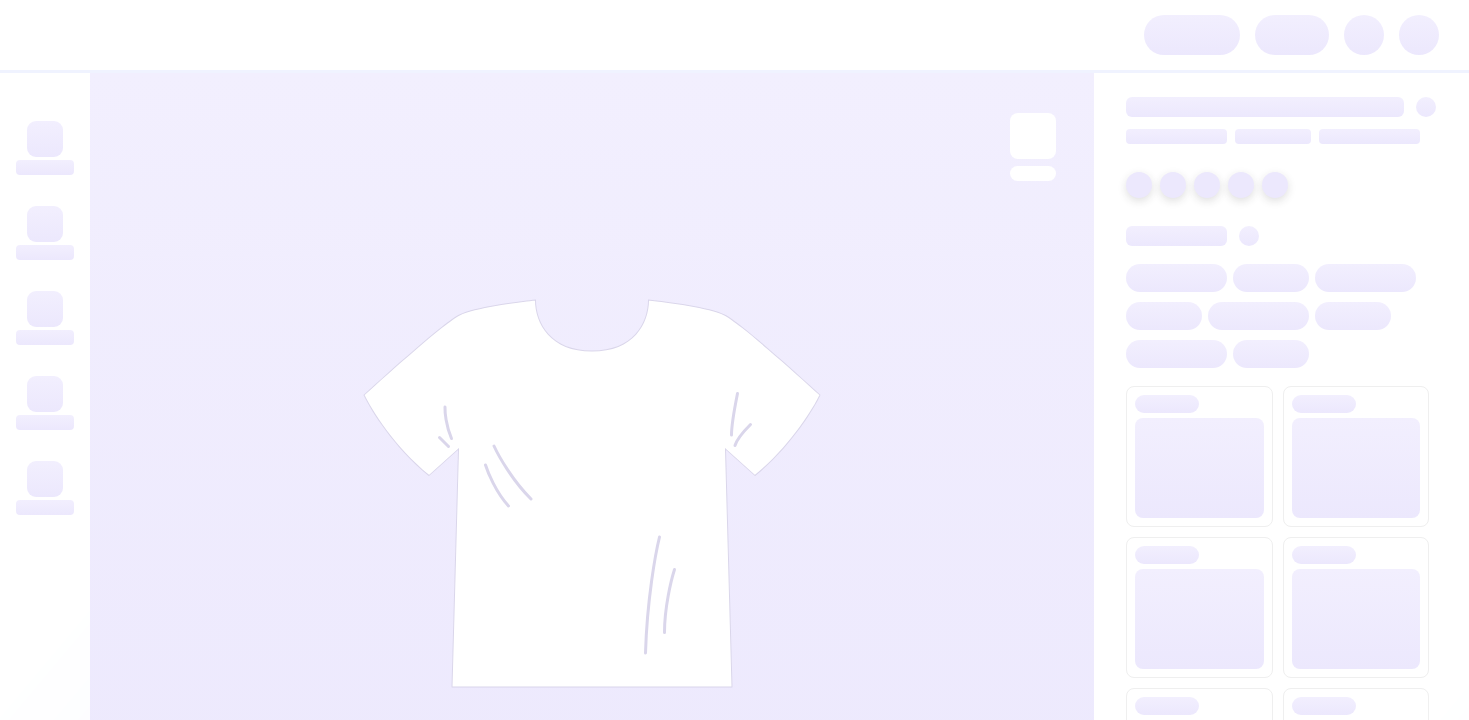 scroll, scrollTop: 0, scrollLeft: 0, axis: both 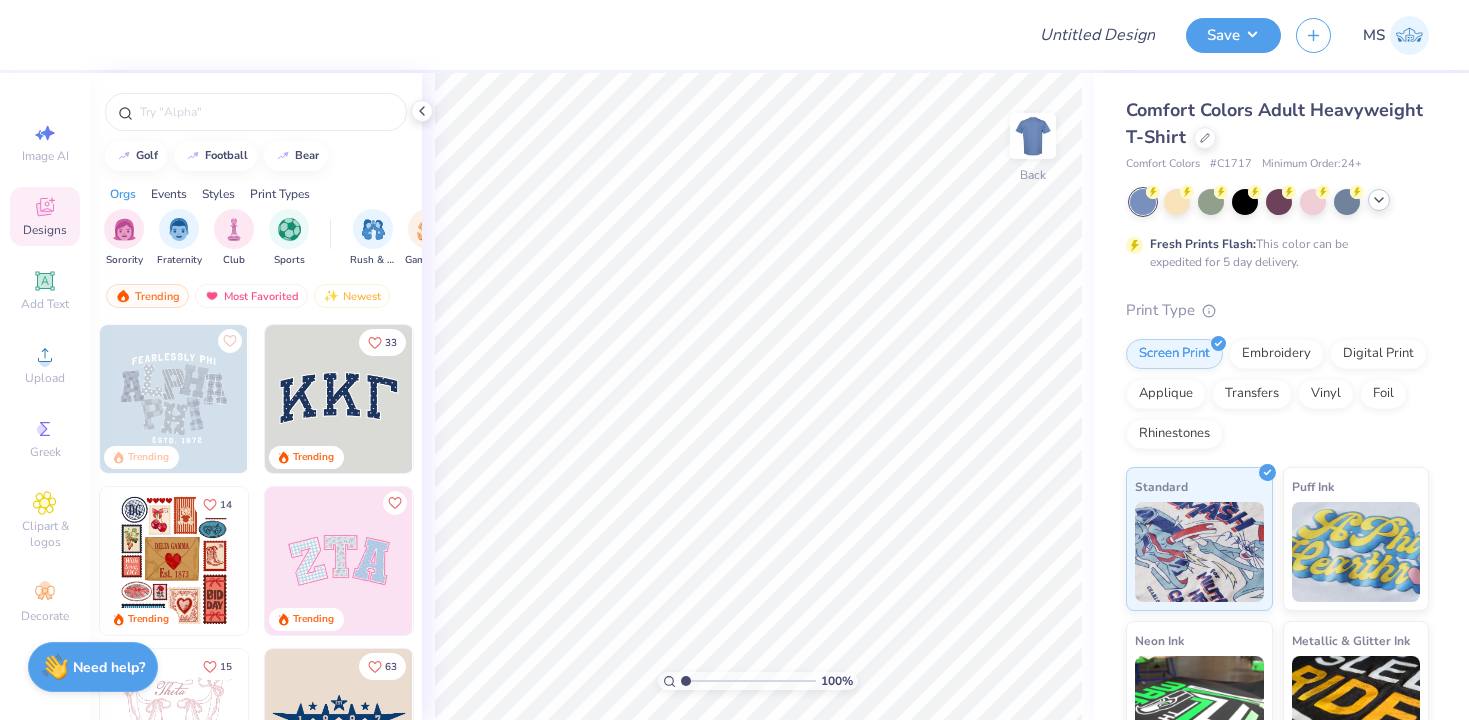 click 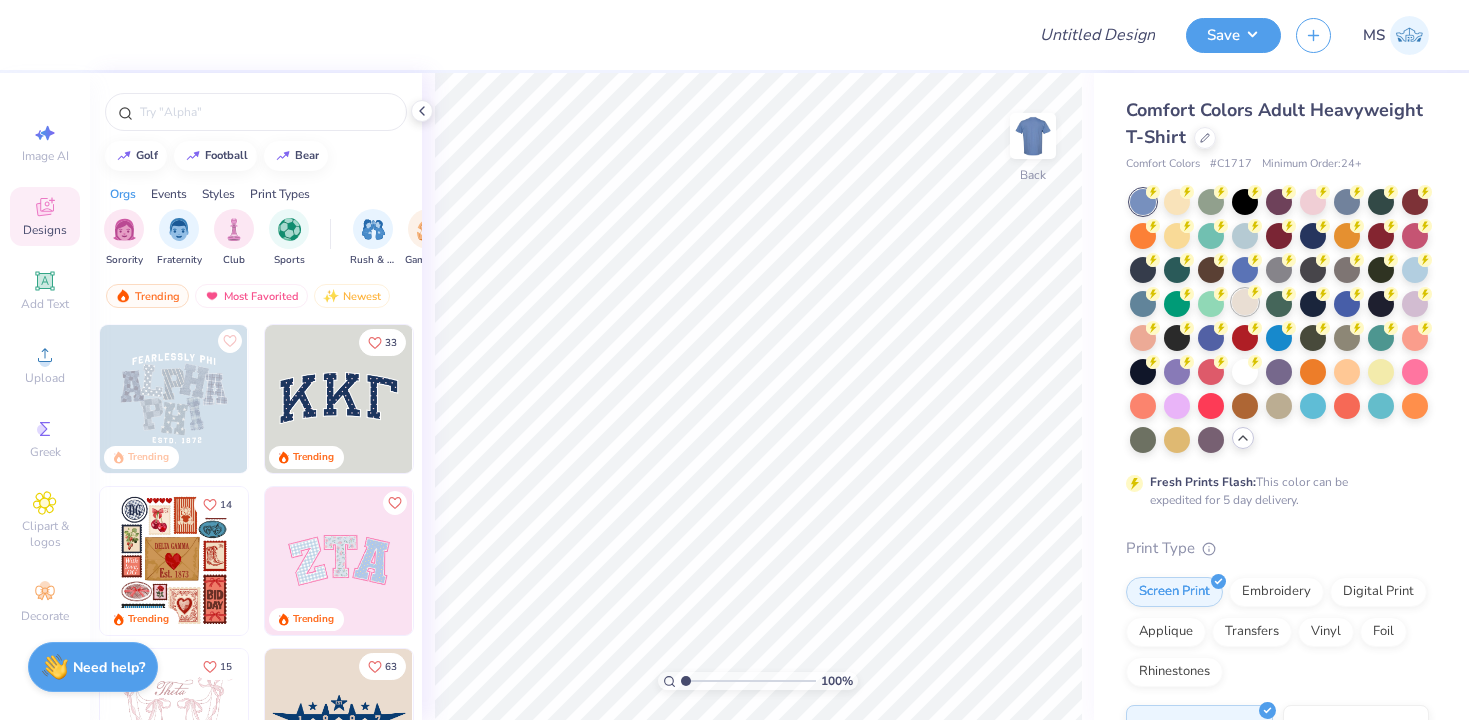 click at bounding box center (1245, 302) 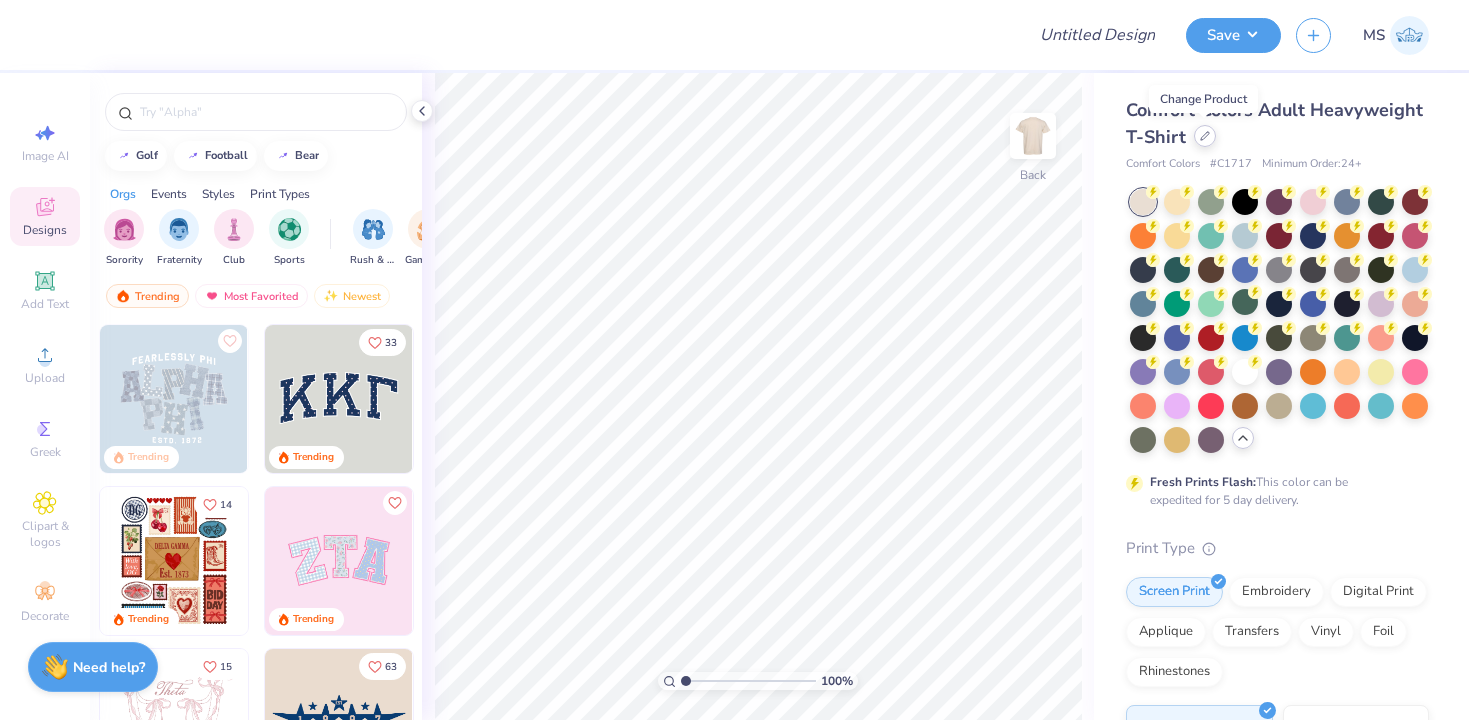 click at bounding box center (1205, 136) 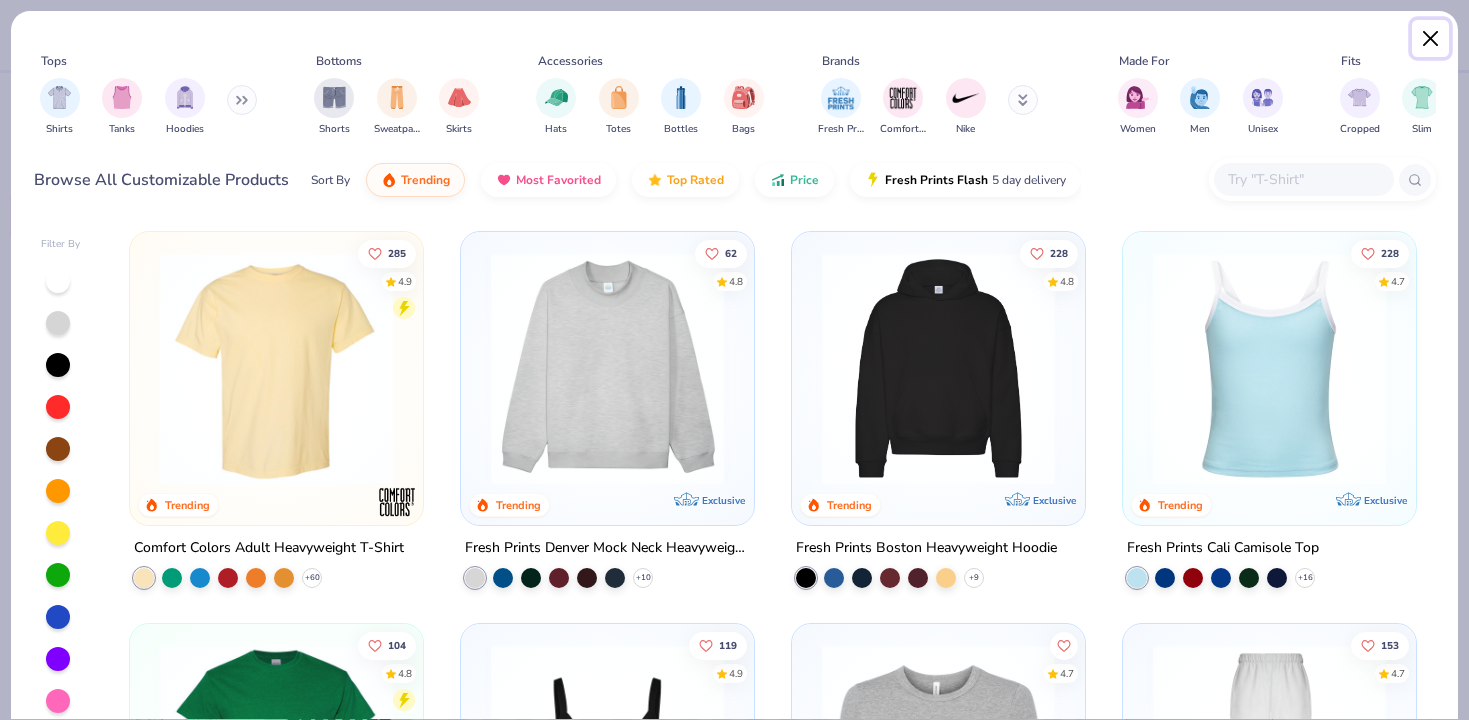 click at bounding box center [1431, 39] 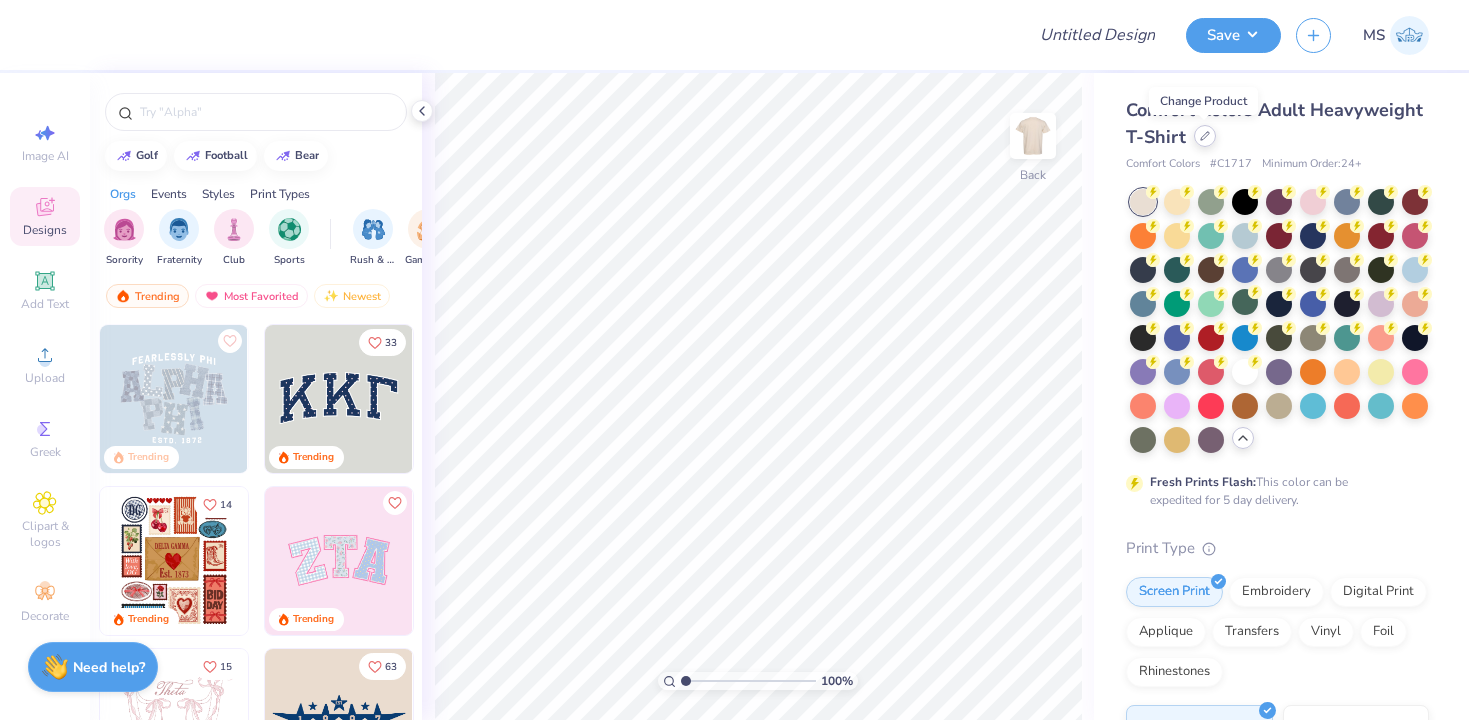 click 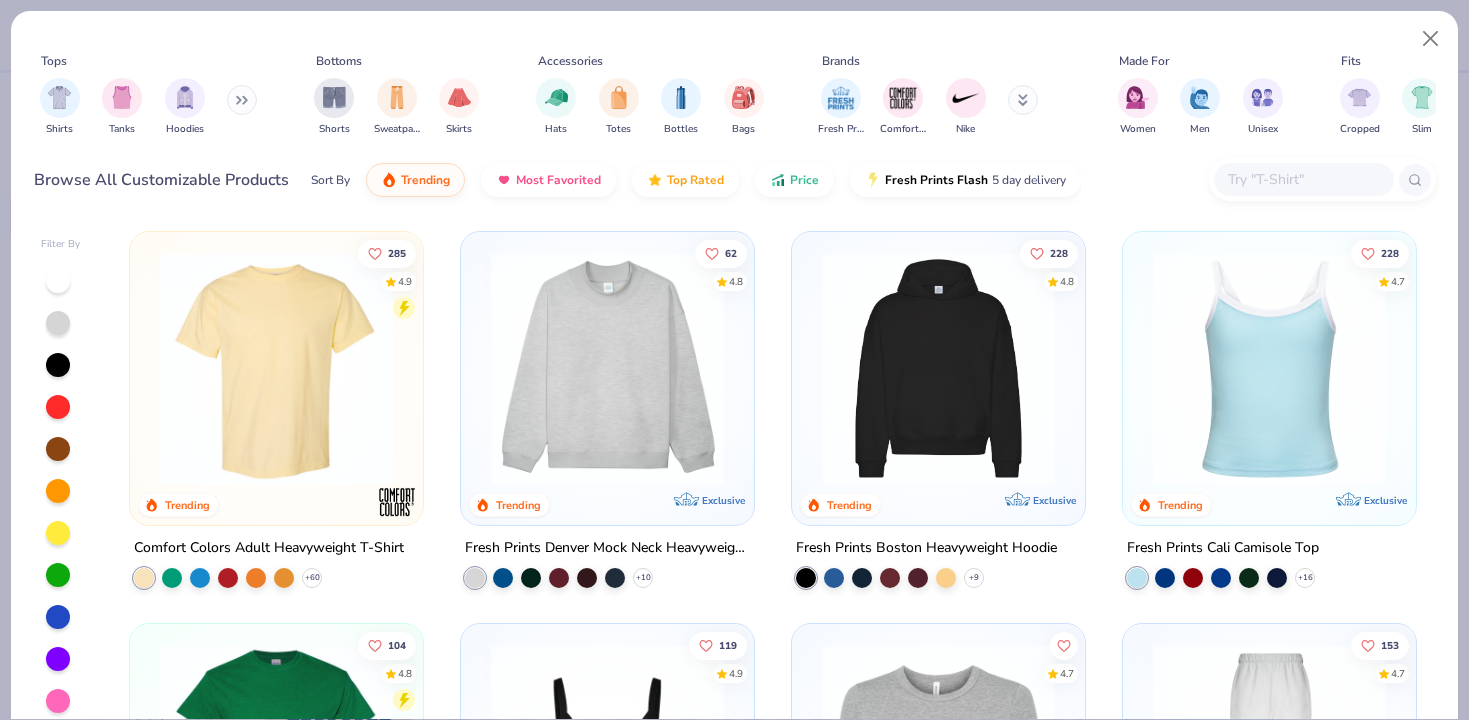 click at bounding box center [276, 760] 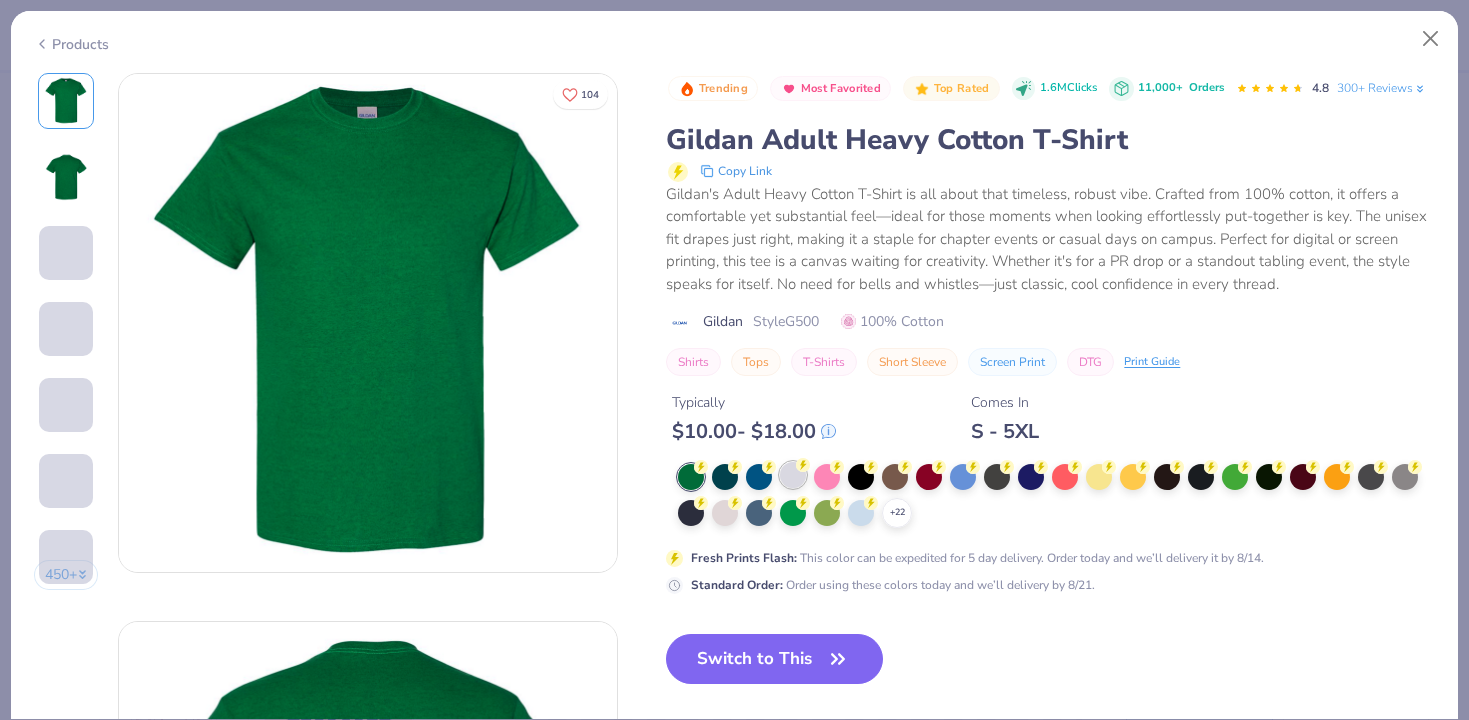 click at bounding box center (793, 475) 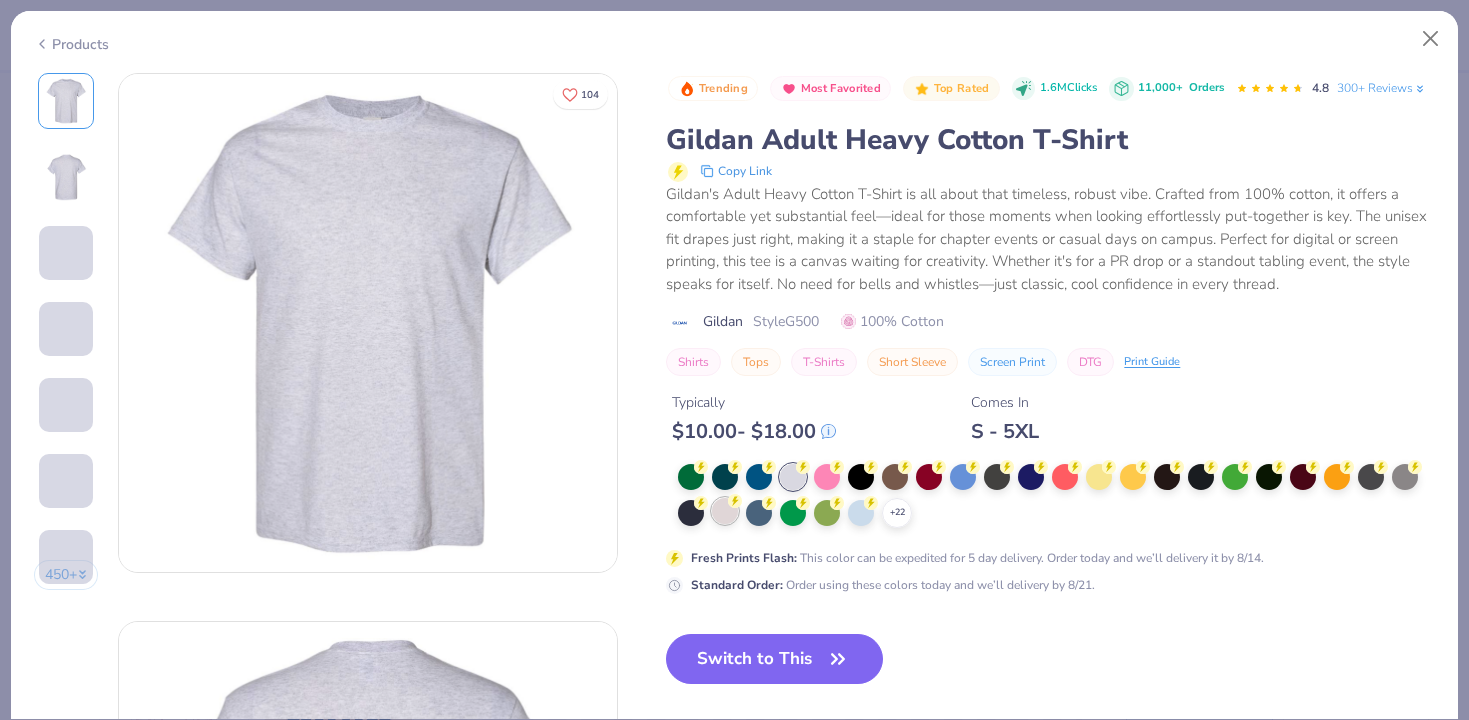 click at bounding box center [725, 511] 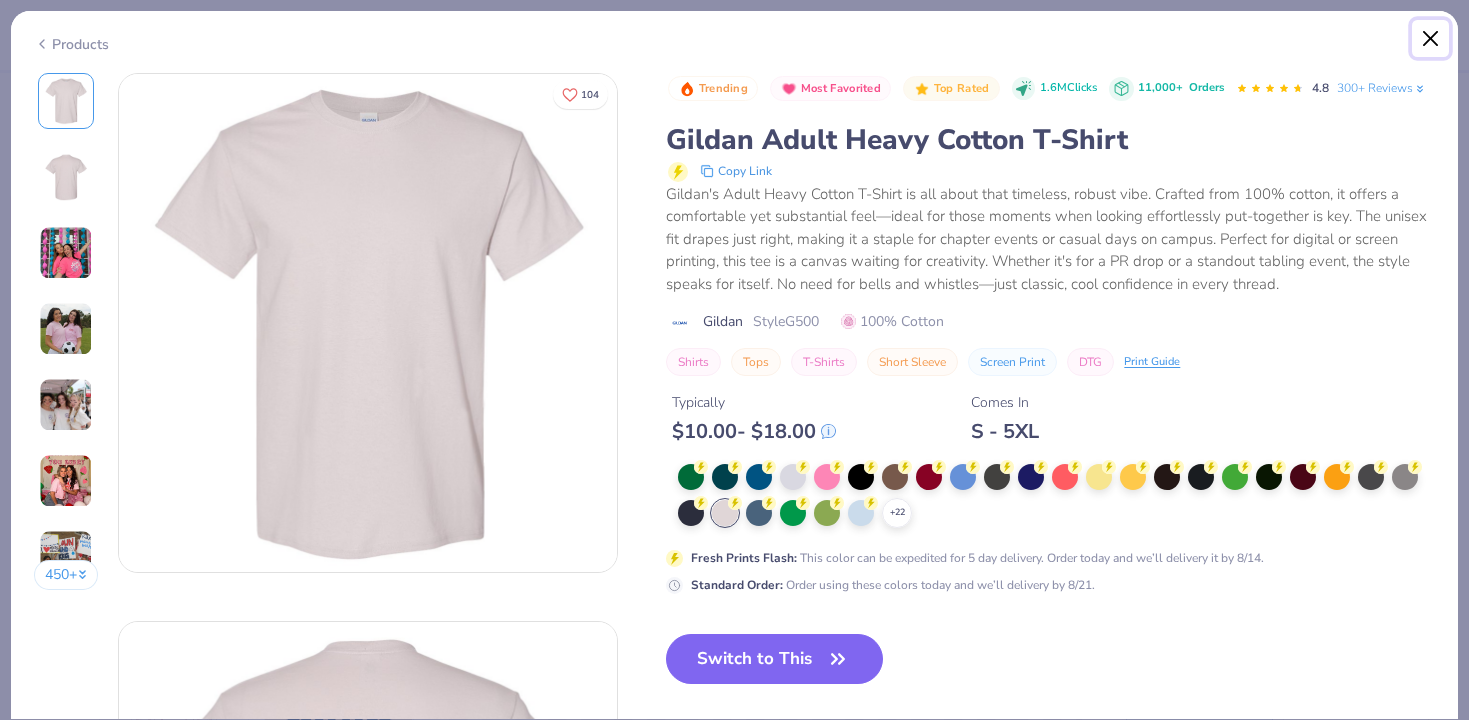 click at bounding box center (1431, 39) 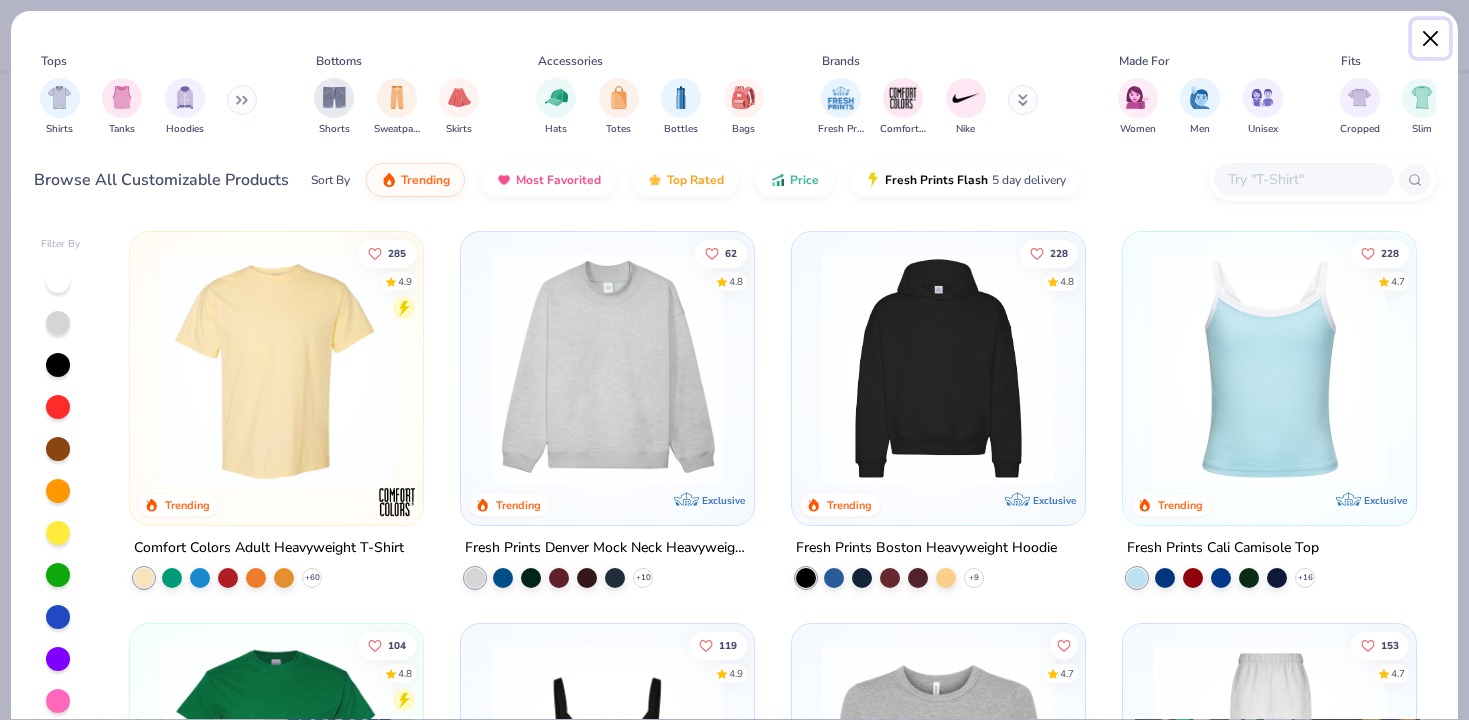 click at bounding box center [1431, 39] 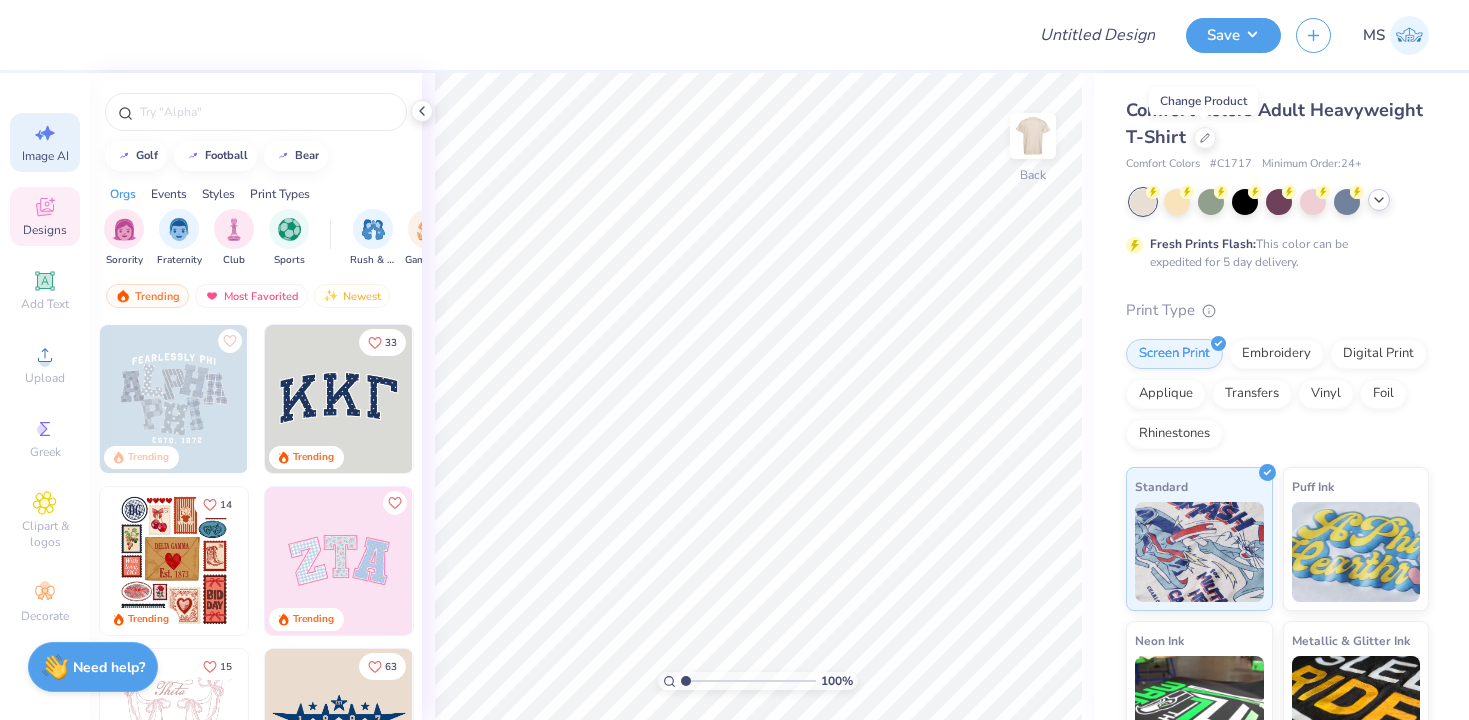 click on "Image AI" at bounding box center [45, 156] 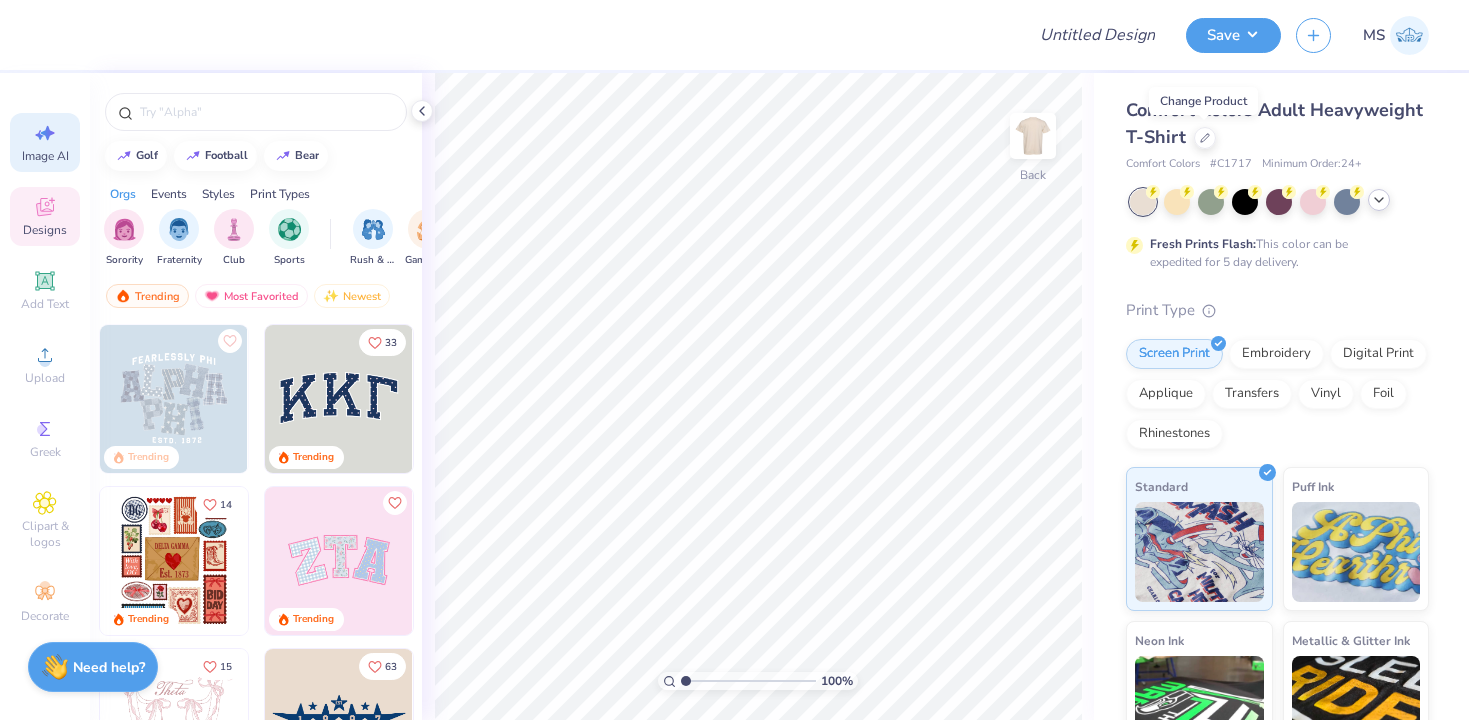 select on "4" 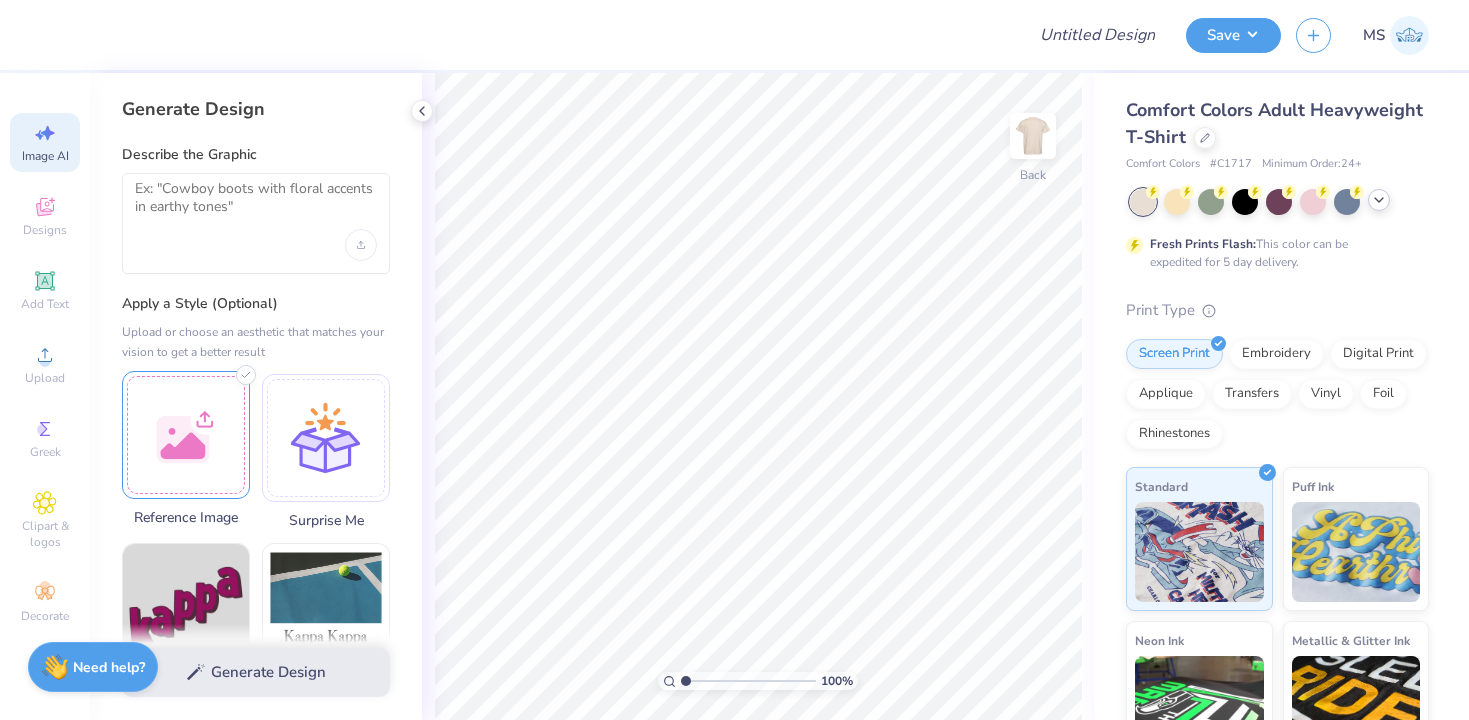 click at bounding box center (186, 435) 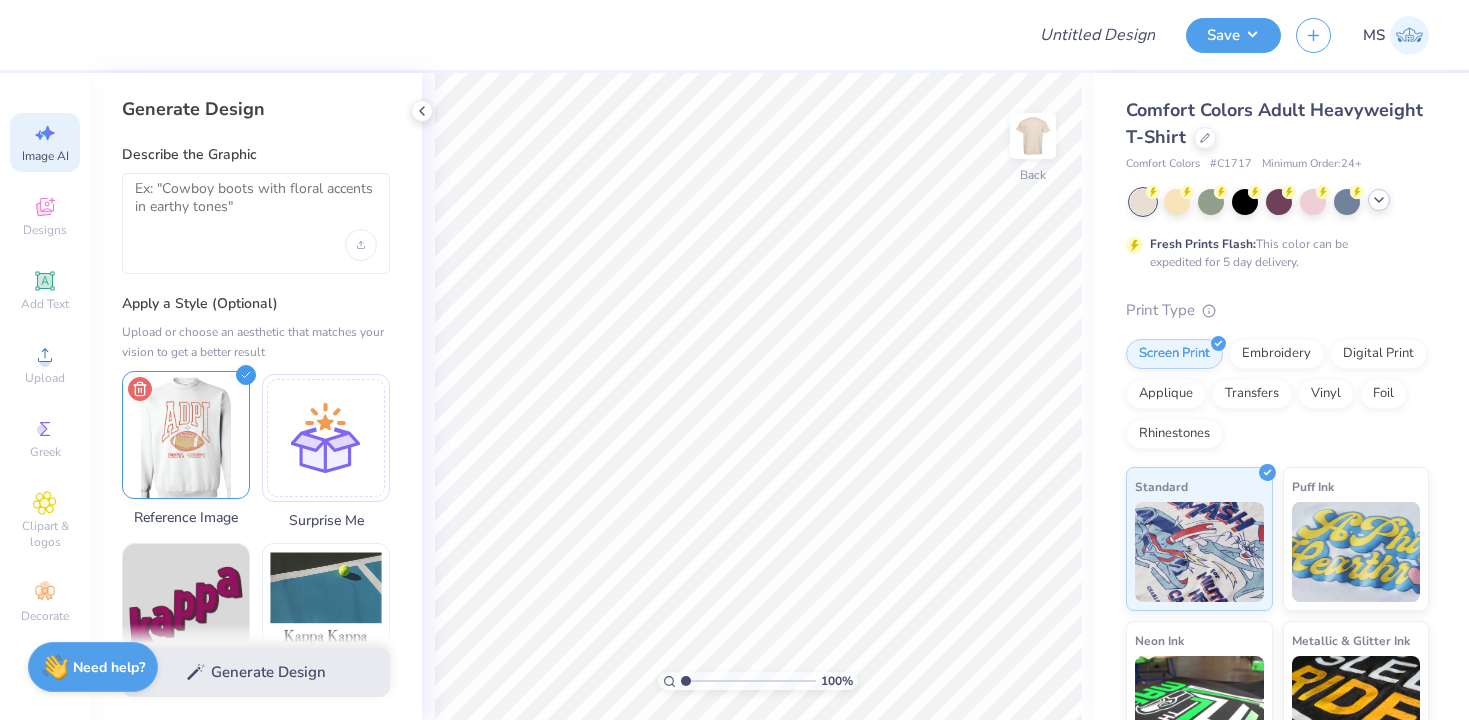 click 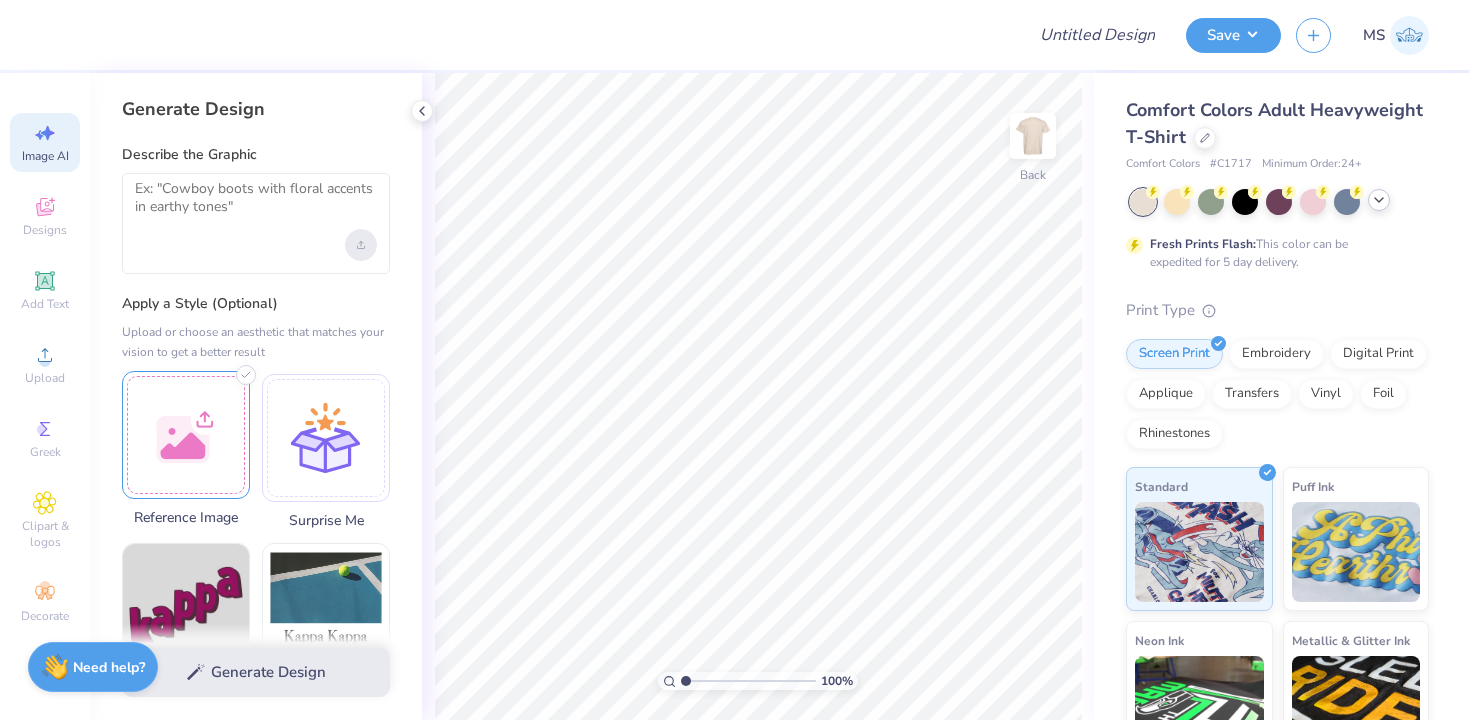 click at bounding box center (361, 245) 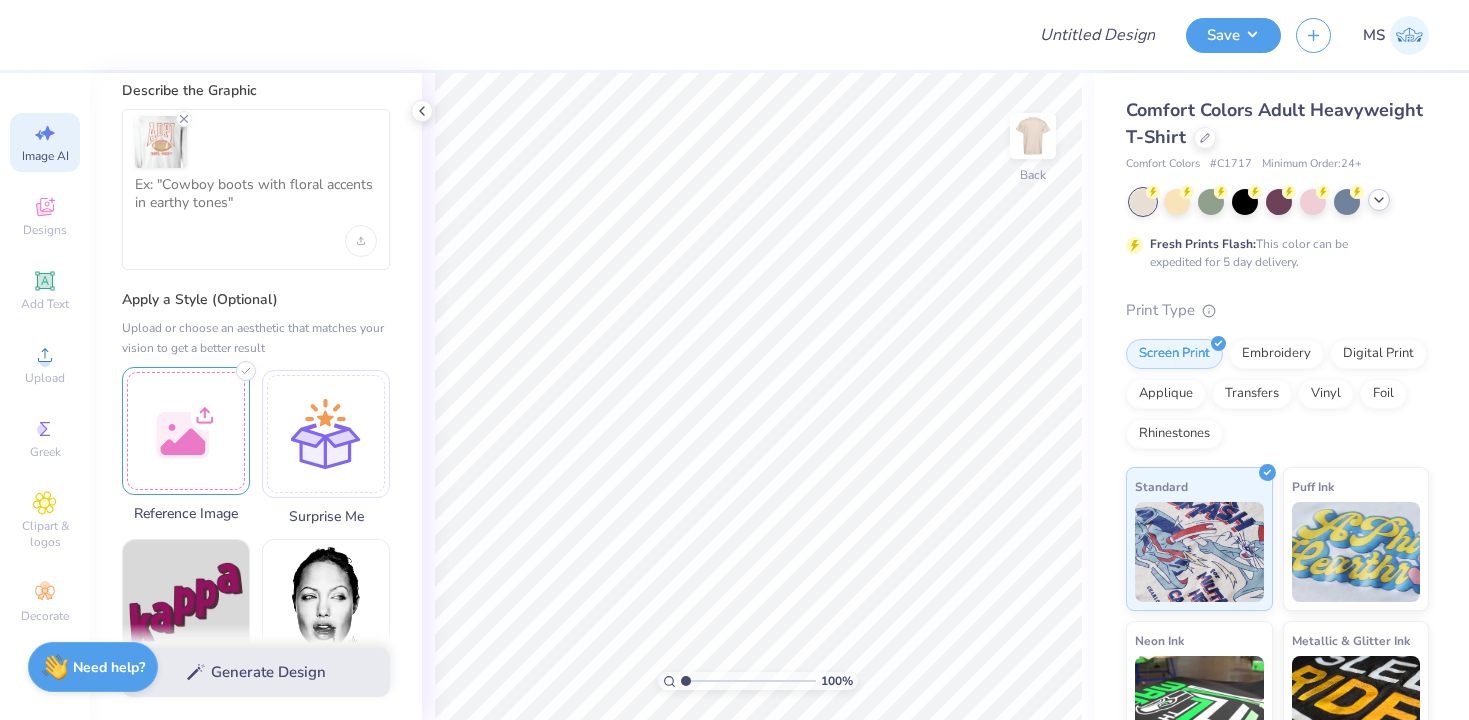 scroll, scrollTop: 76, scrollLeft: 0, axis: vertical 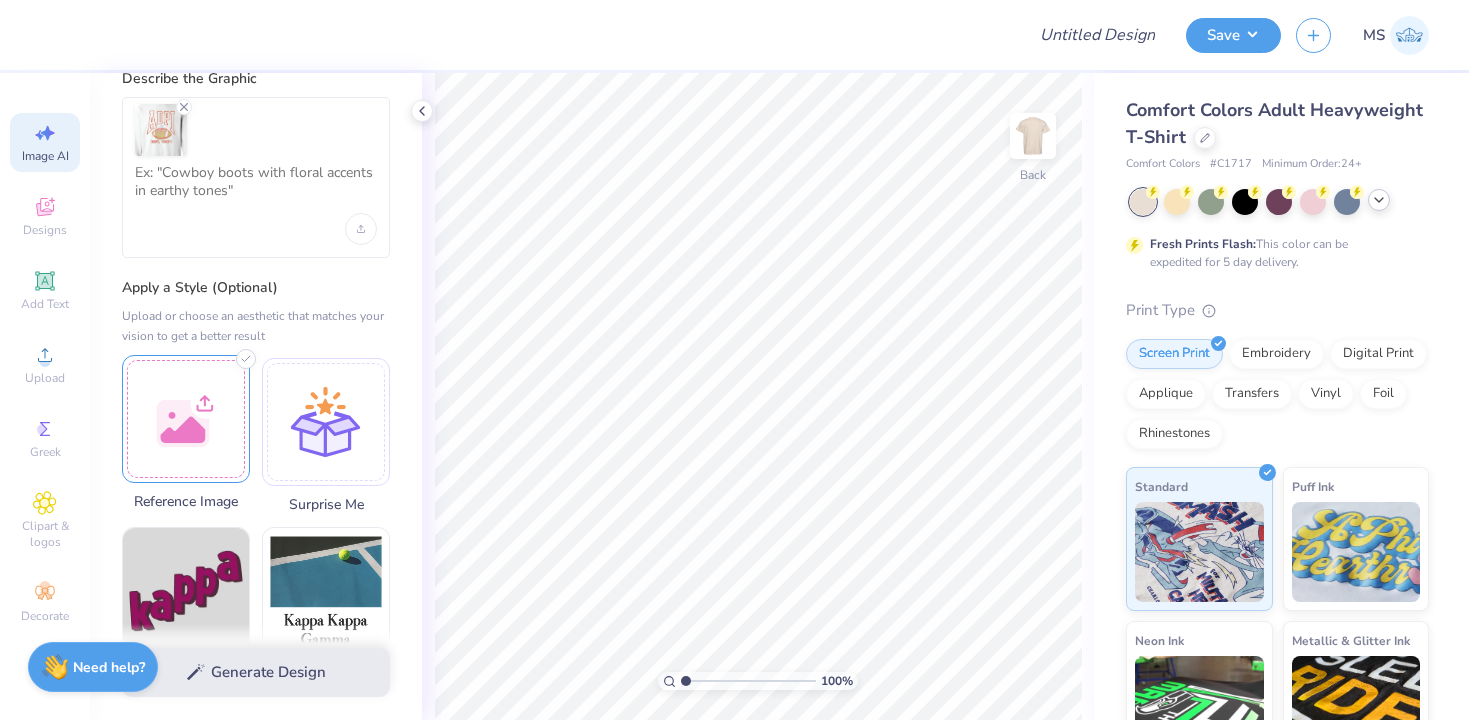 click on "Generate Design" at bounding box center (256, 672) 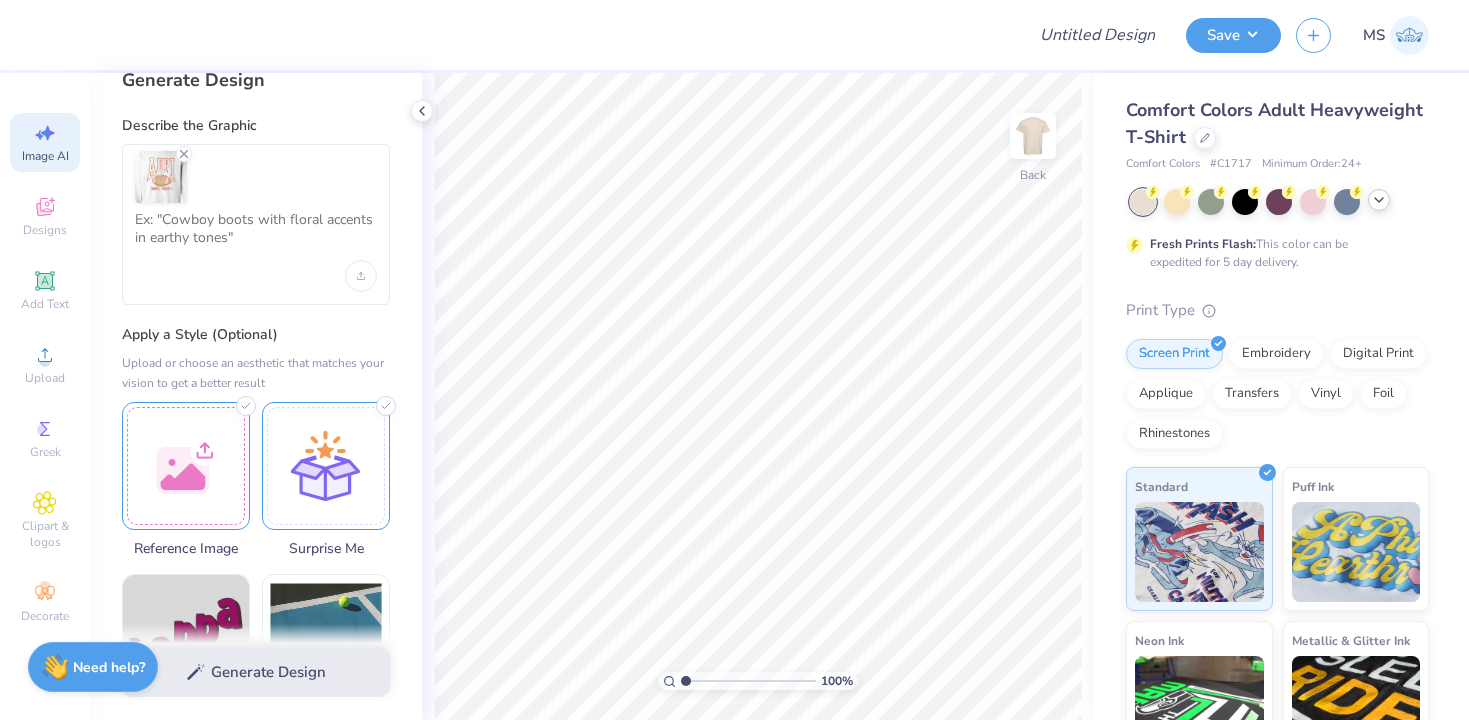scroll, scrollTop: 0, scrollLeft: 0, axis: both 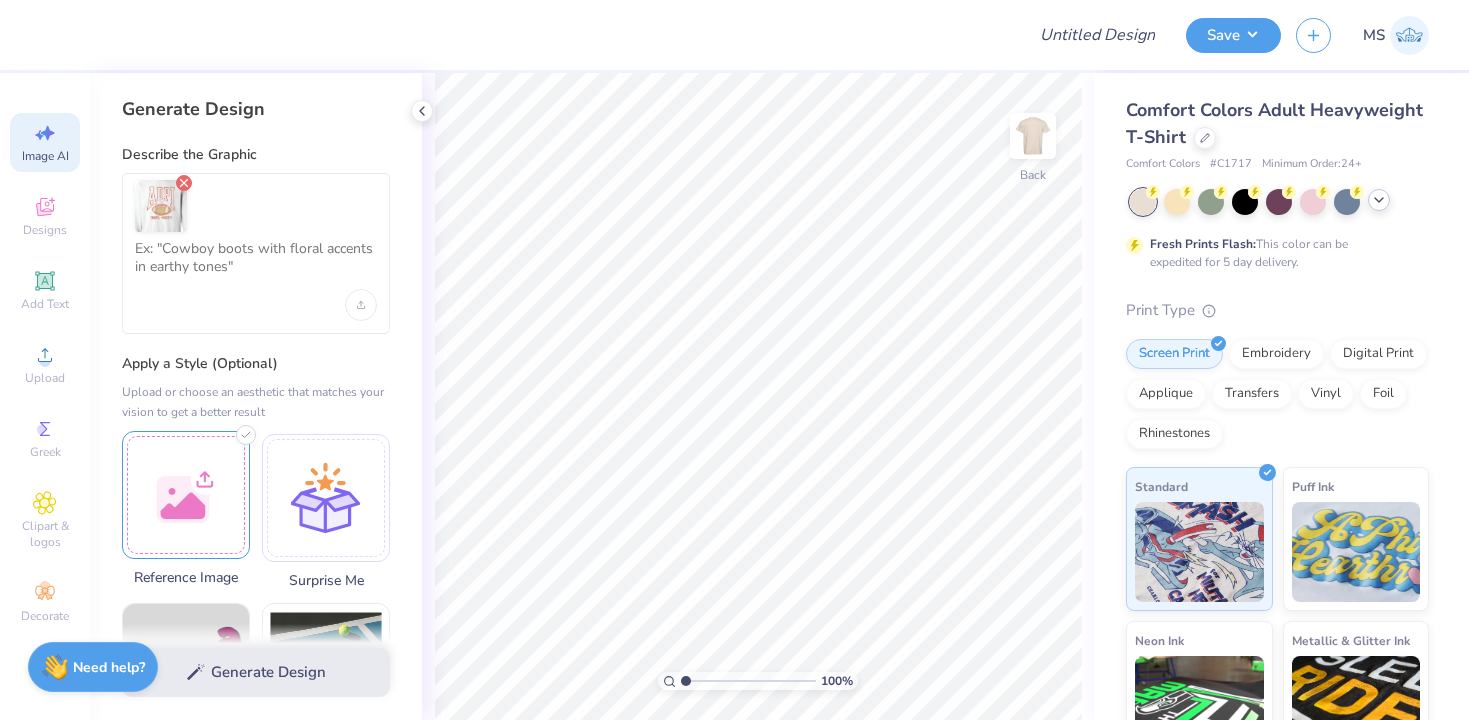 click 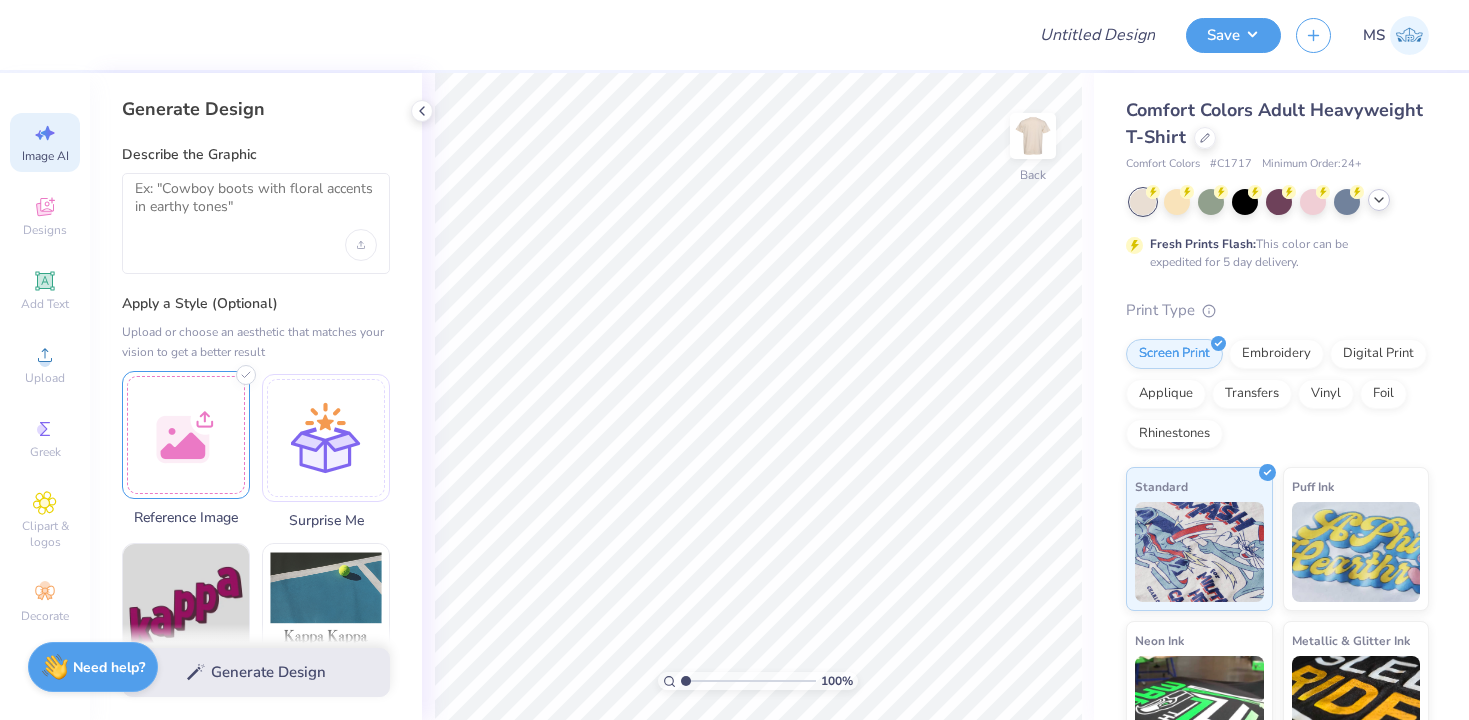 click at bounding box center (186, 435) 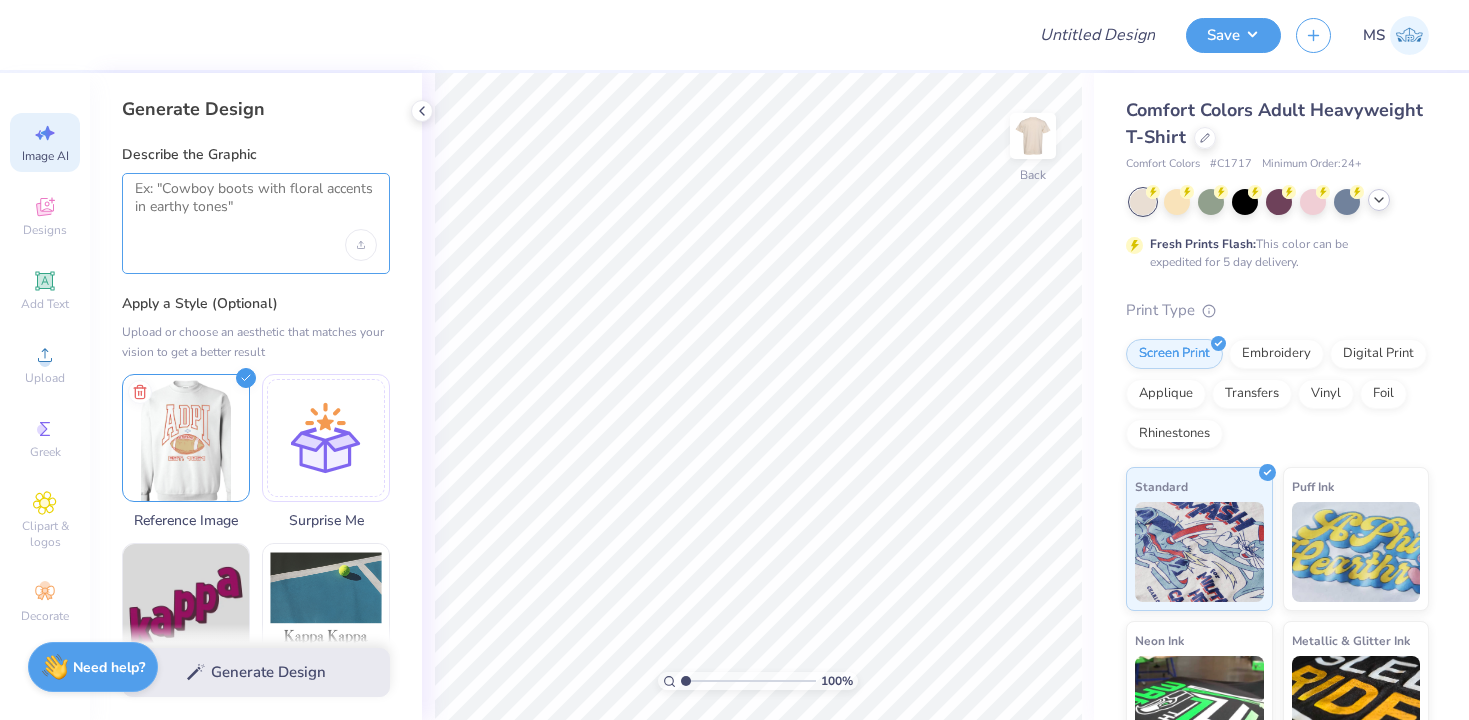 click at bounding box center (256, 205) 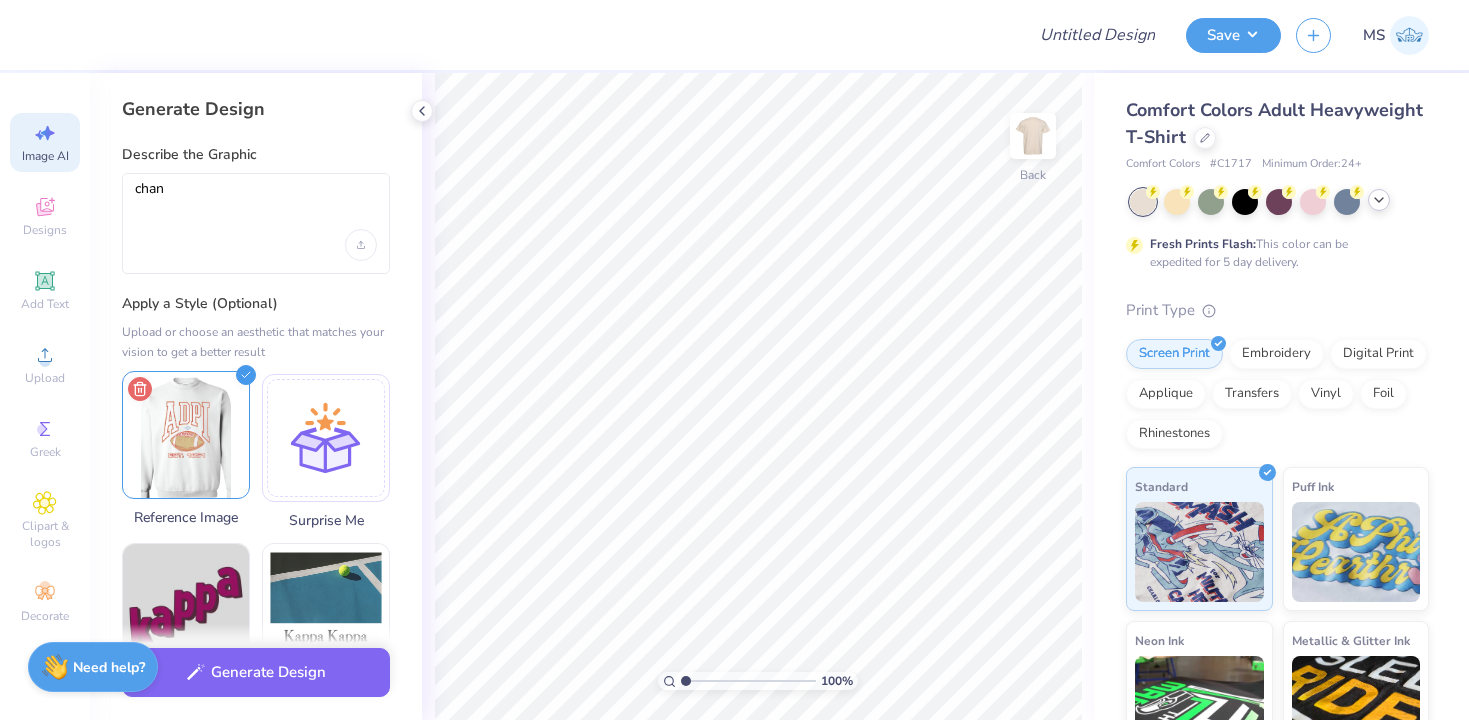 click 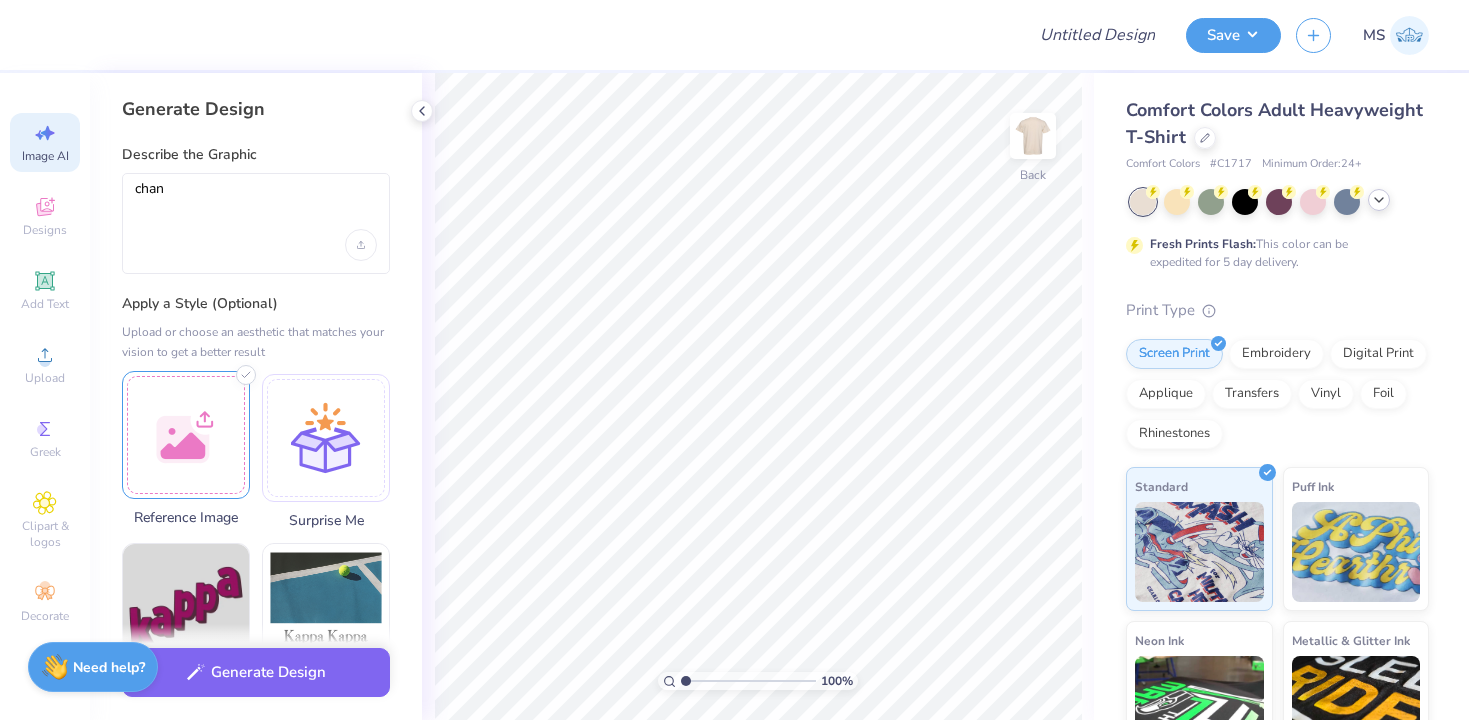 click at bounding box center (186, 435) 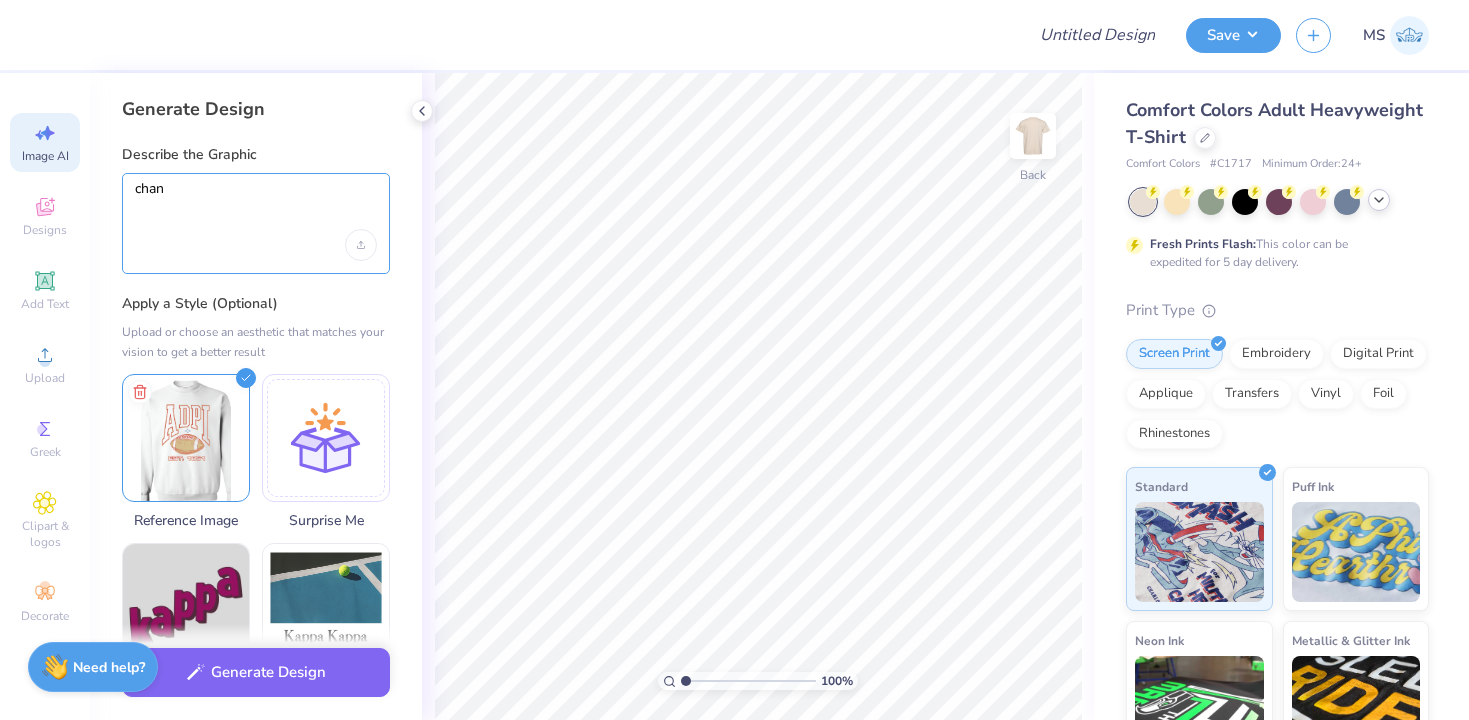 click on "chan" at bounding box center (256, 205) 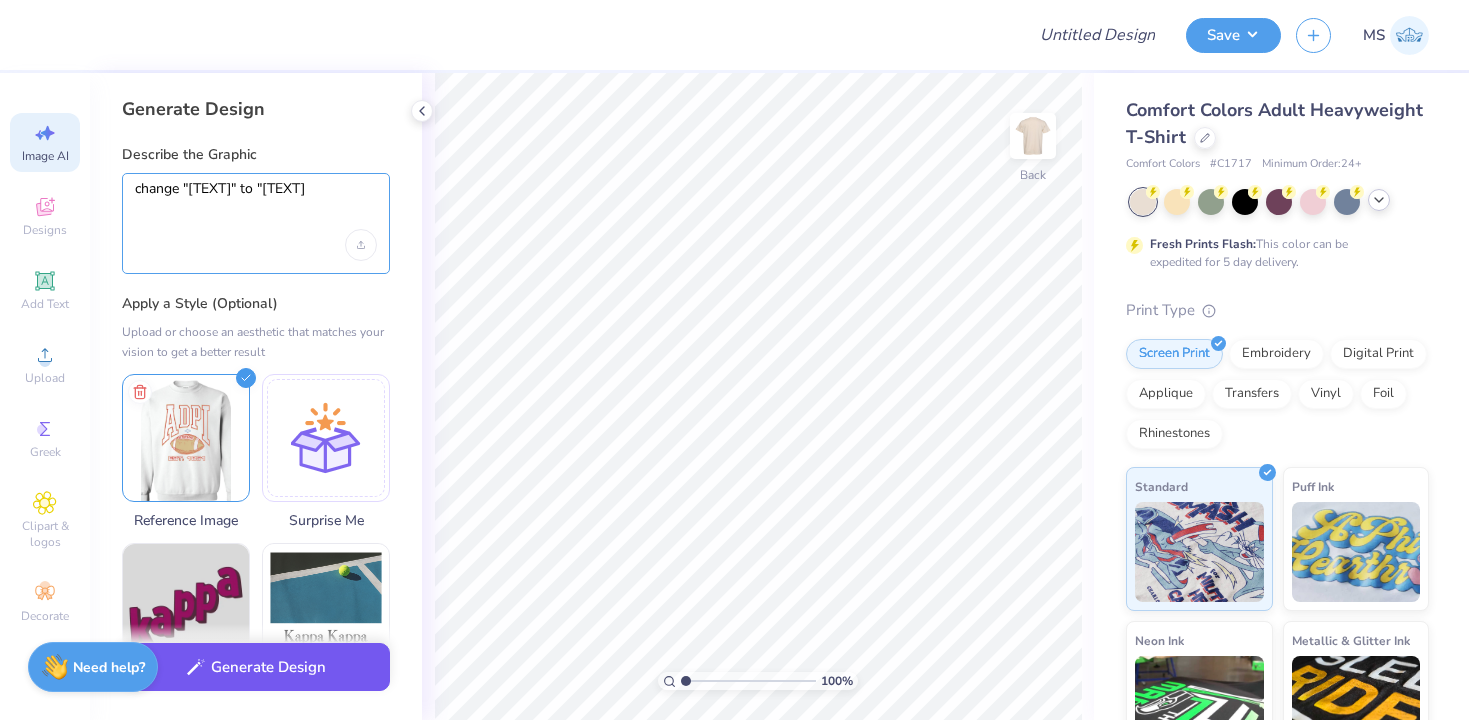 type on "change "[TEXT]" to "[TEXT]" 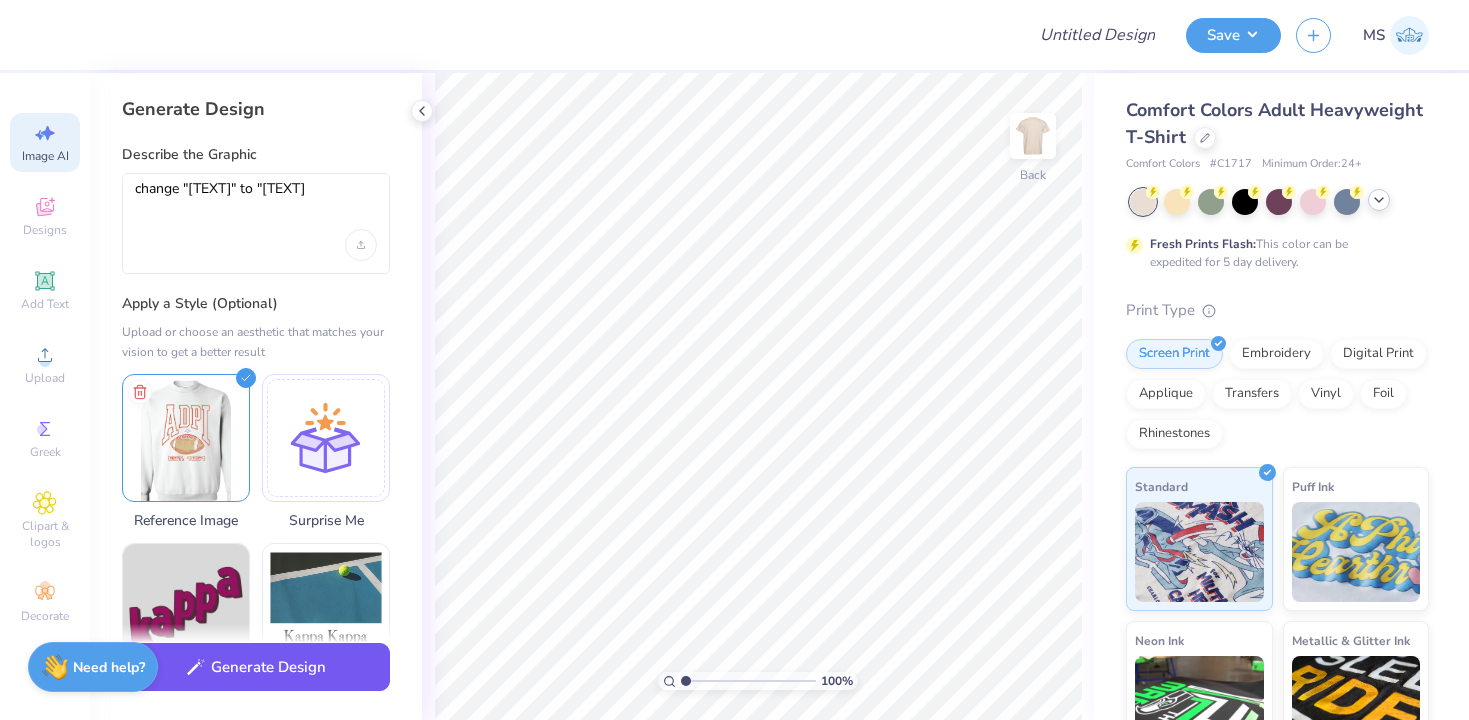 click on "Generate Design" at bounding box center (256, 667) 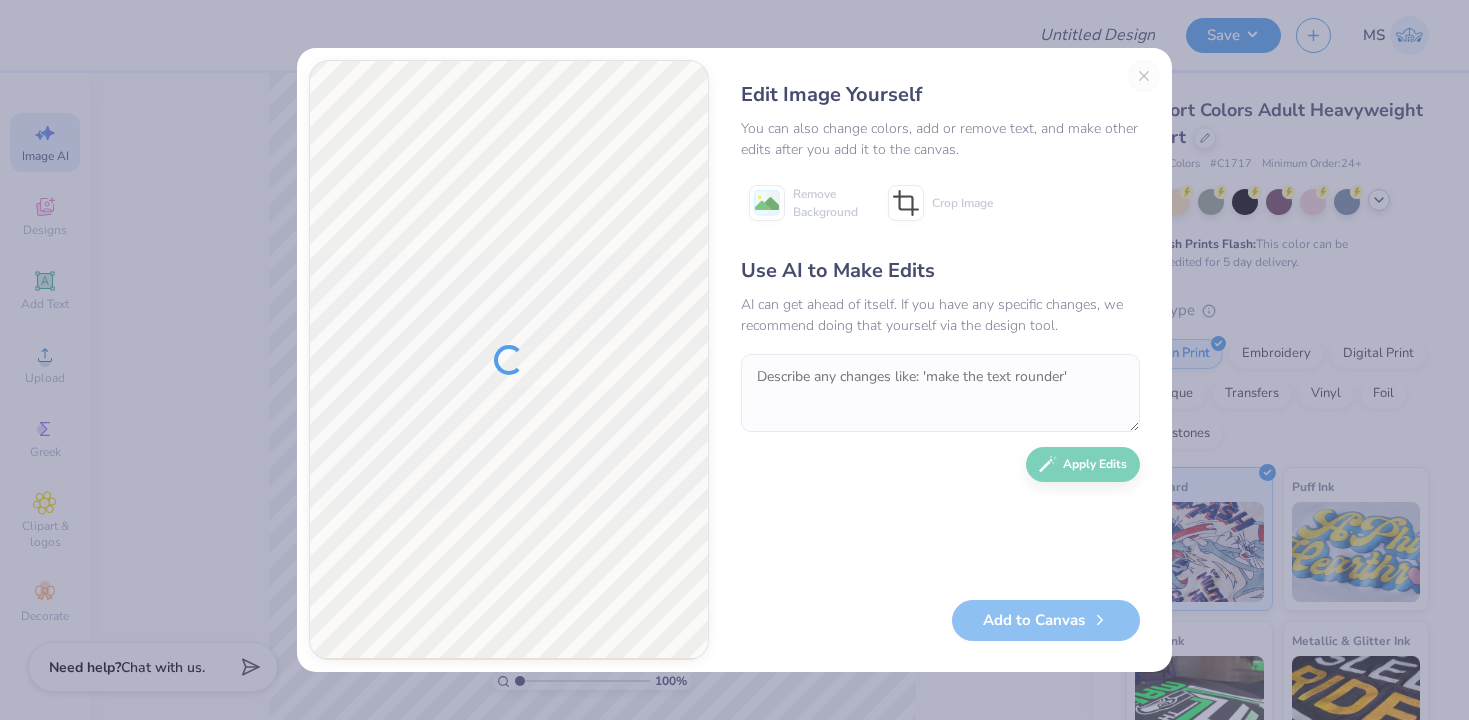 click on "Edit Image Yourself You can also change colors, add or remove text, and make other edits after you add it to the canvas. Remove Background Crop Image Use AI to Make Edits AI can get ahead of itself. If you have any specific changes, we recommend doing that yourself via the design tool. Apply Edits Add to Canvas" at bounding box center [940, 360] 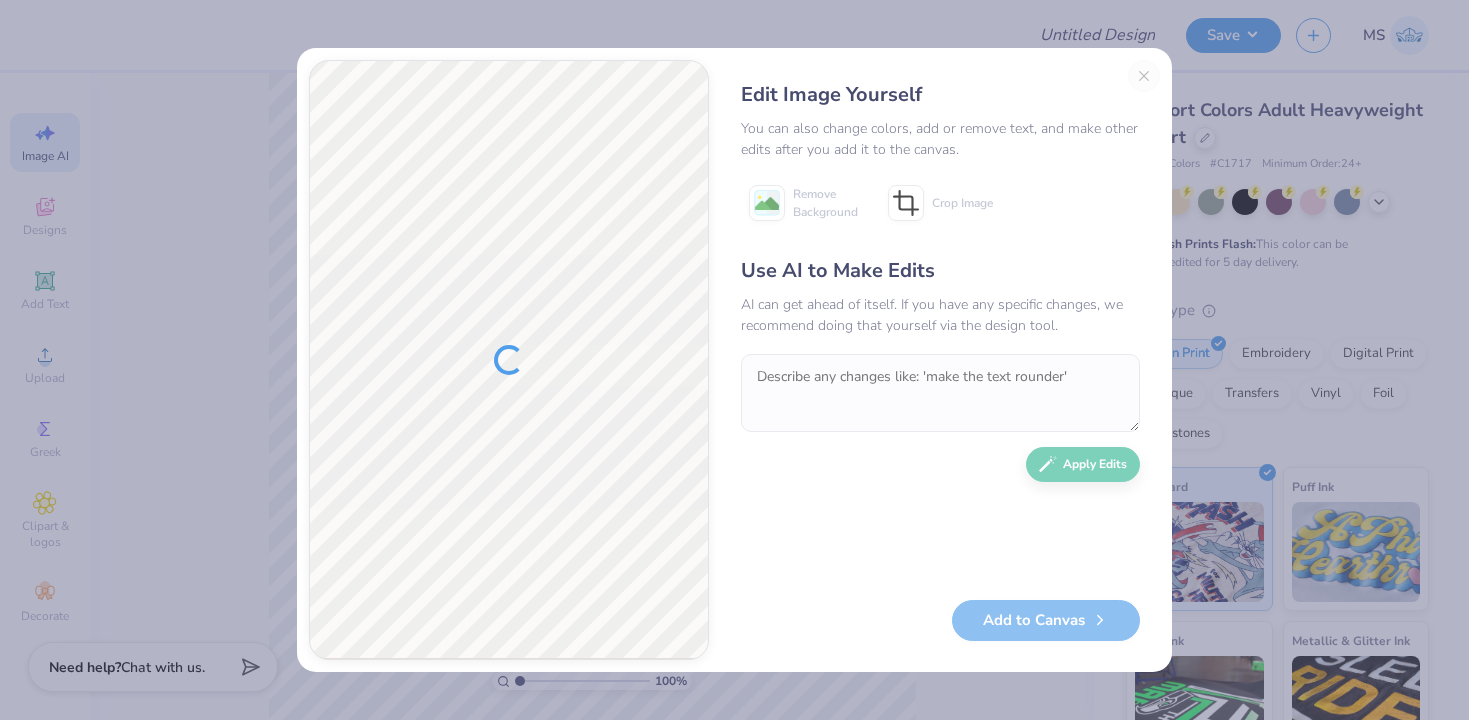 scroll, scrollTop: 0, scrollLeft: 0, axis: both 